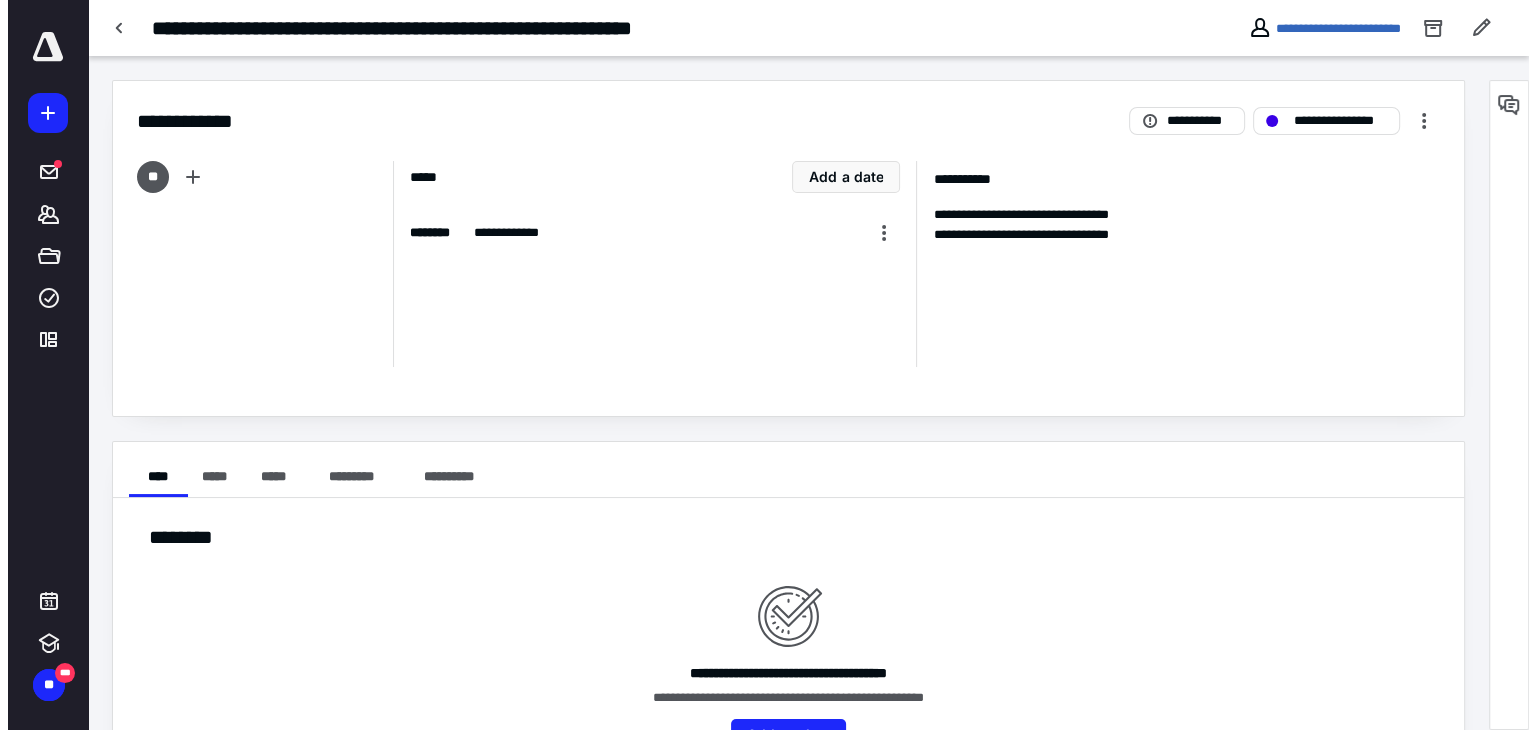 scroll, scrollTop: 0, scrollLeft: 0, axis: both 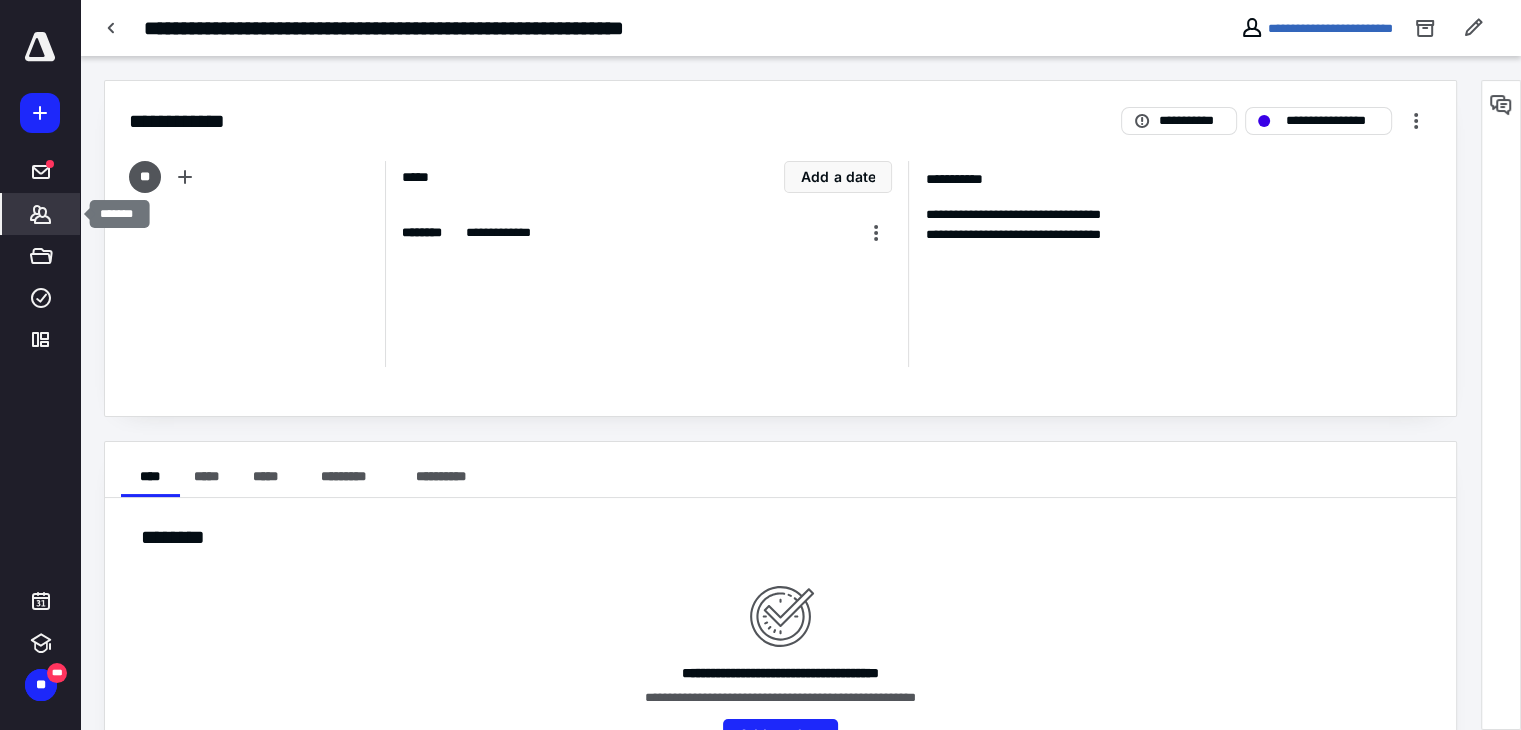 click 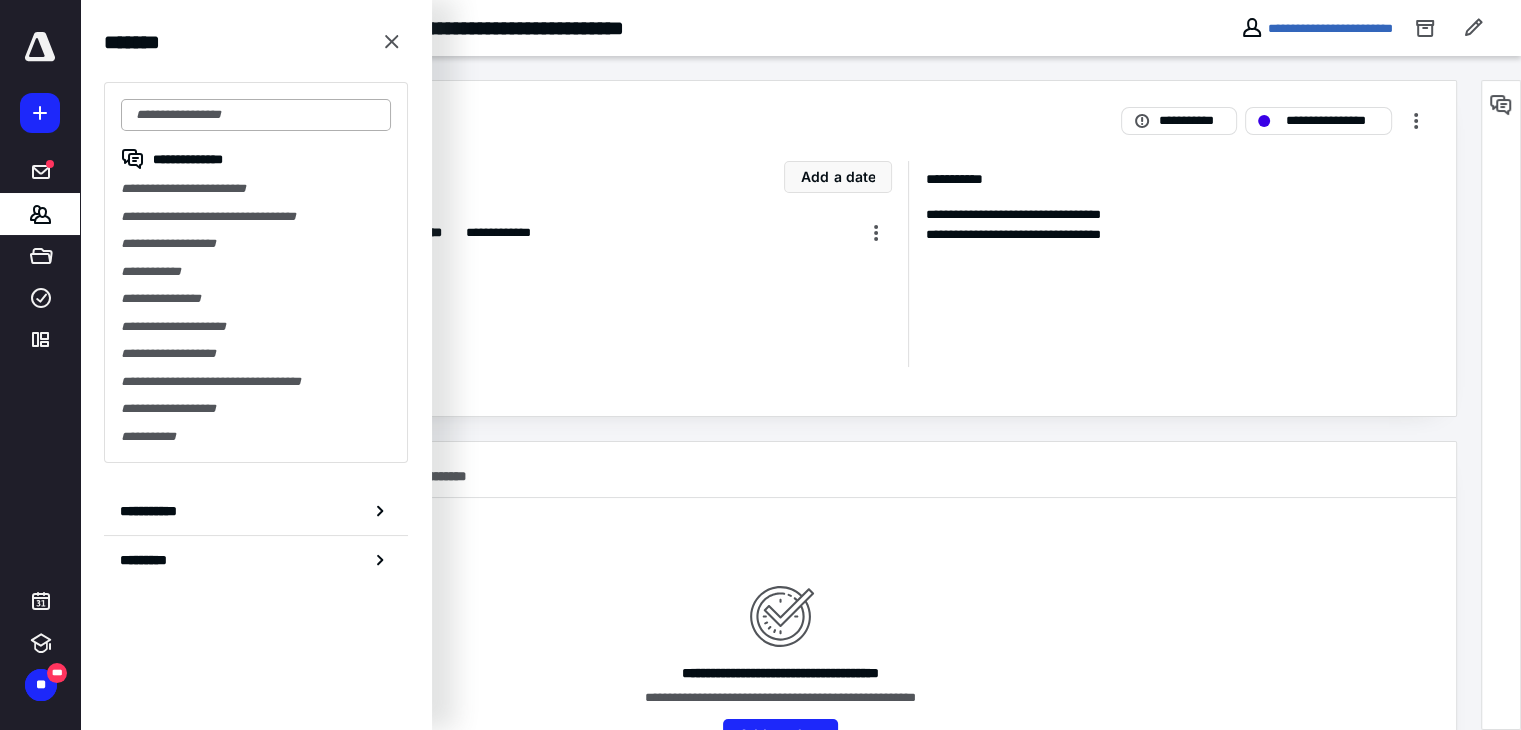 click at bounding box center (256, 115) 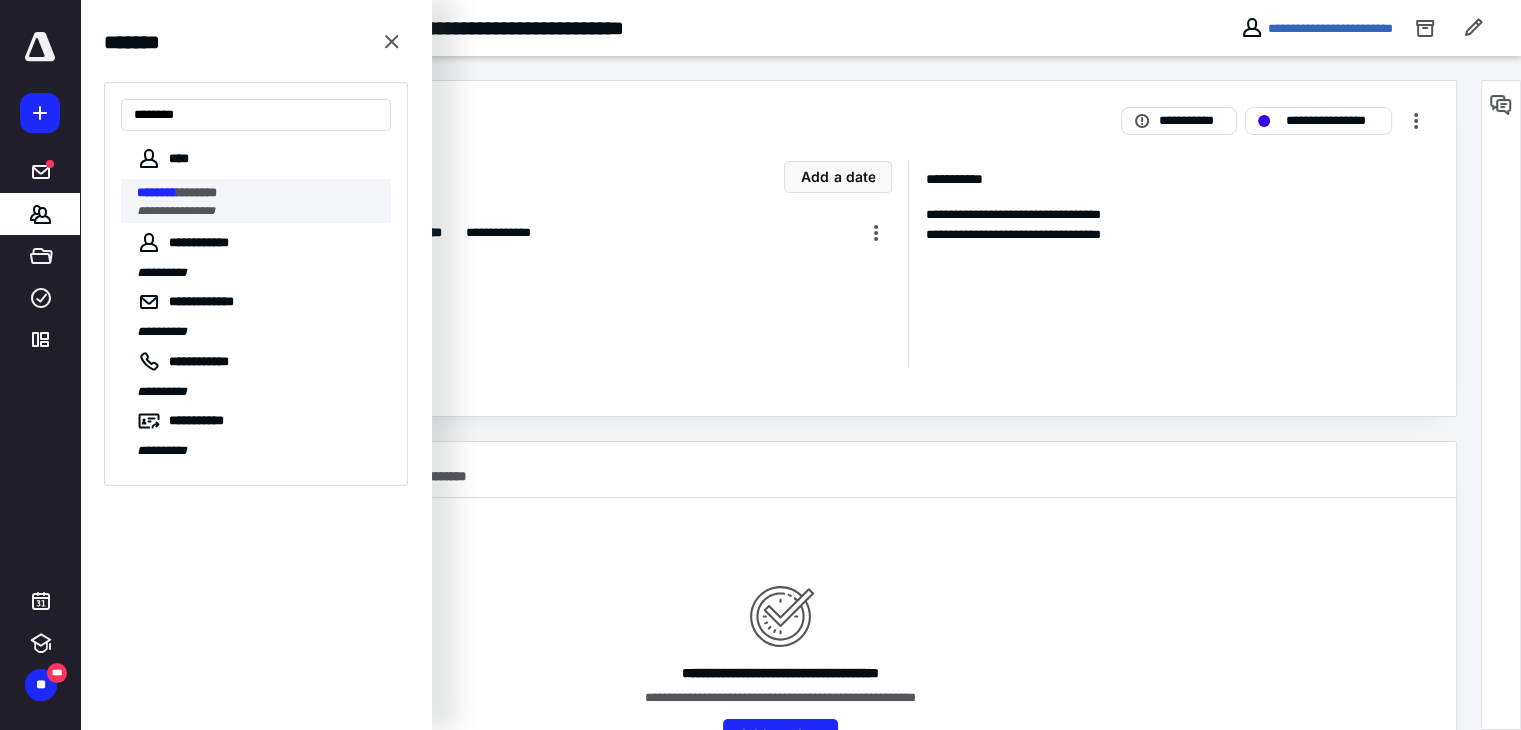 type on "********" 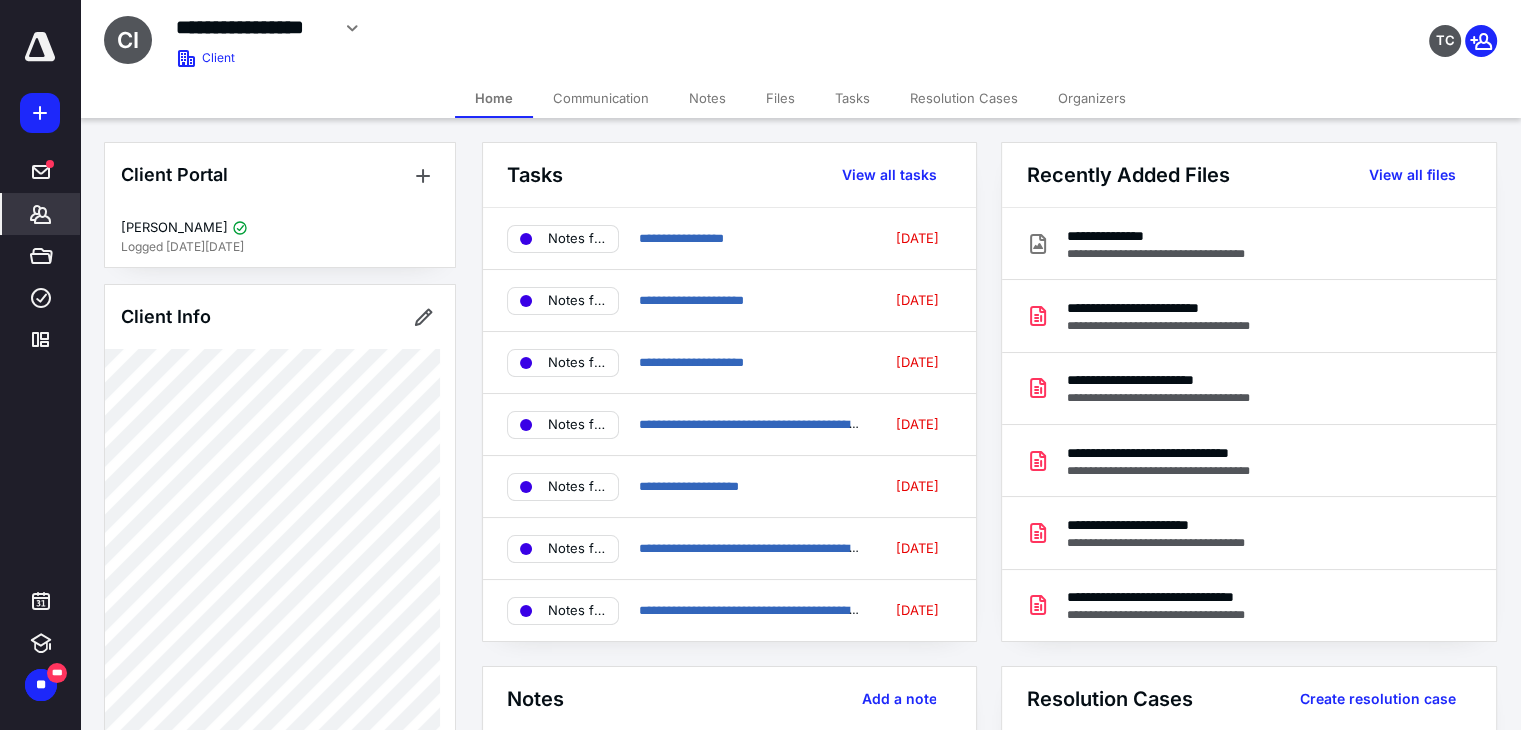 click on "Files" at bounding box center [780, 98] 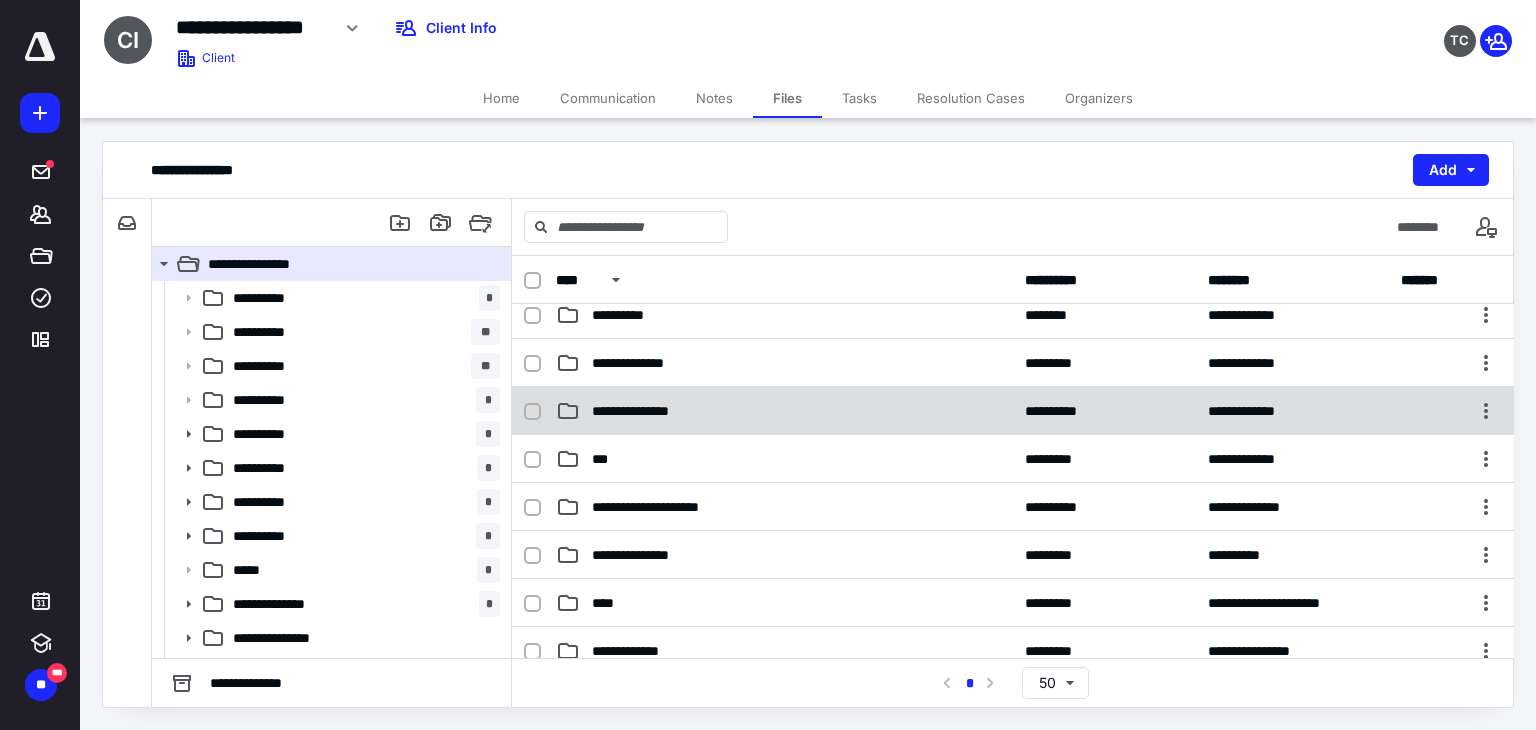 scroll, scrollTop: 400, scrollLeft: 0, axis: vertical 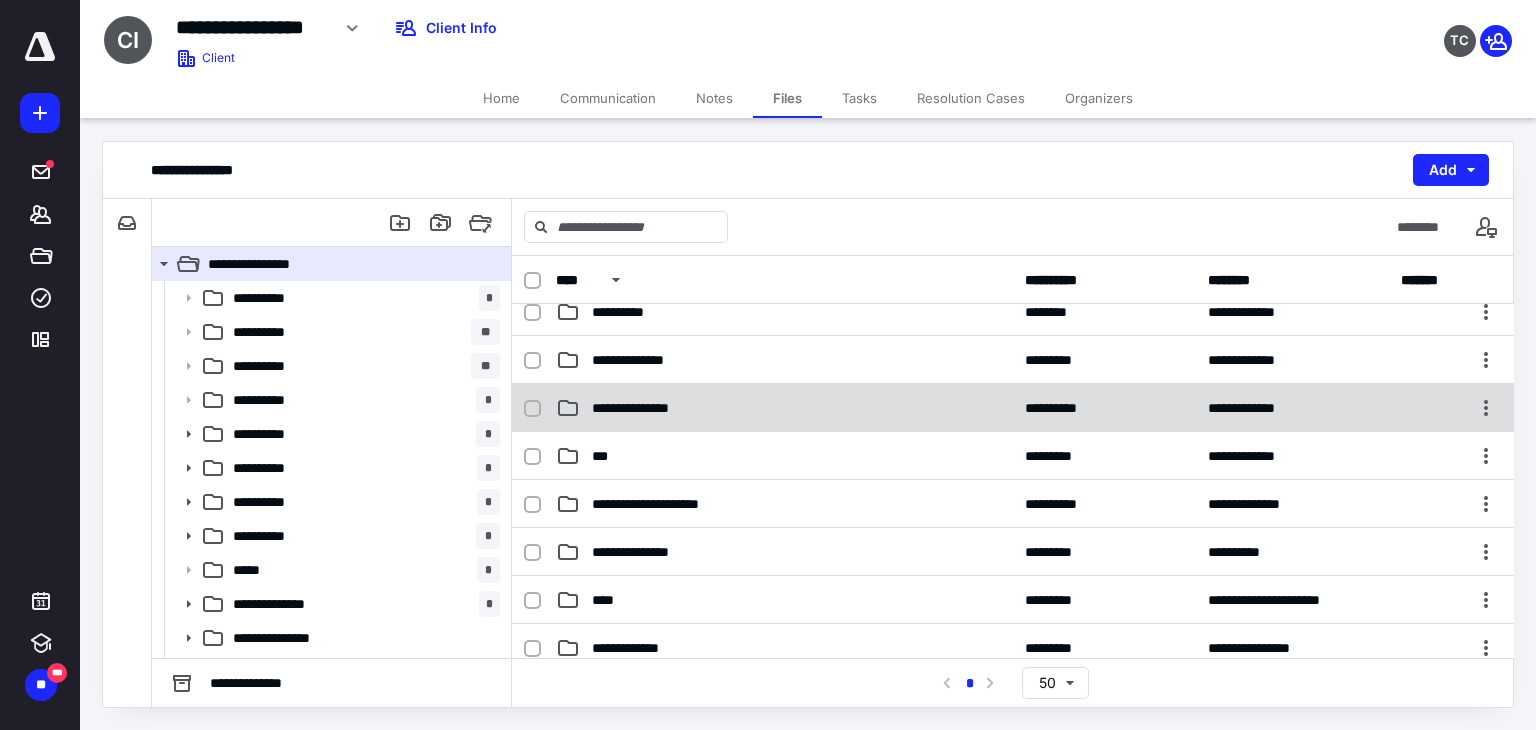 click on "**********" at bounding box center [784, 408] 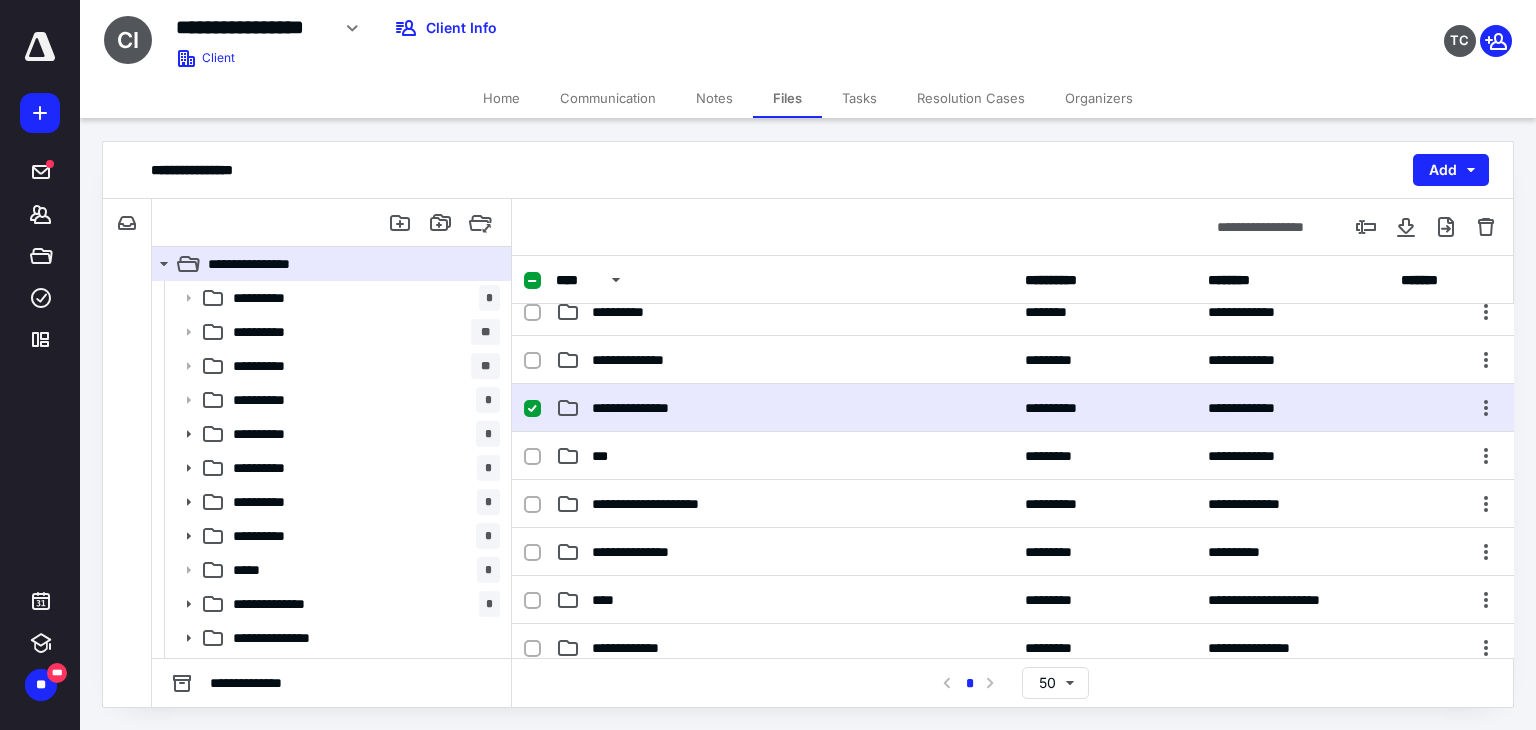 click on "**********" at bounding box center [784, 408] 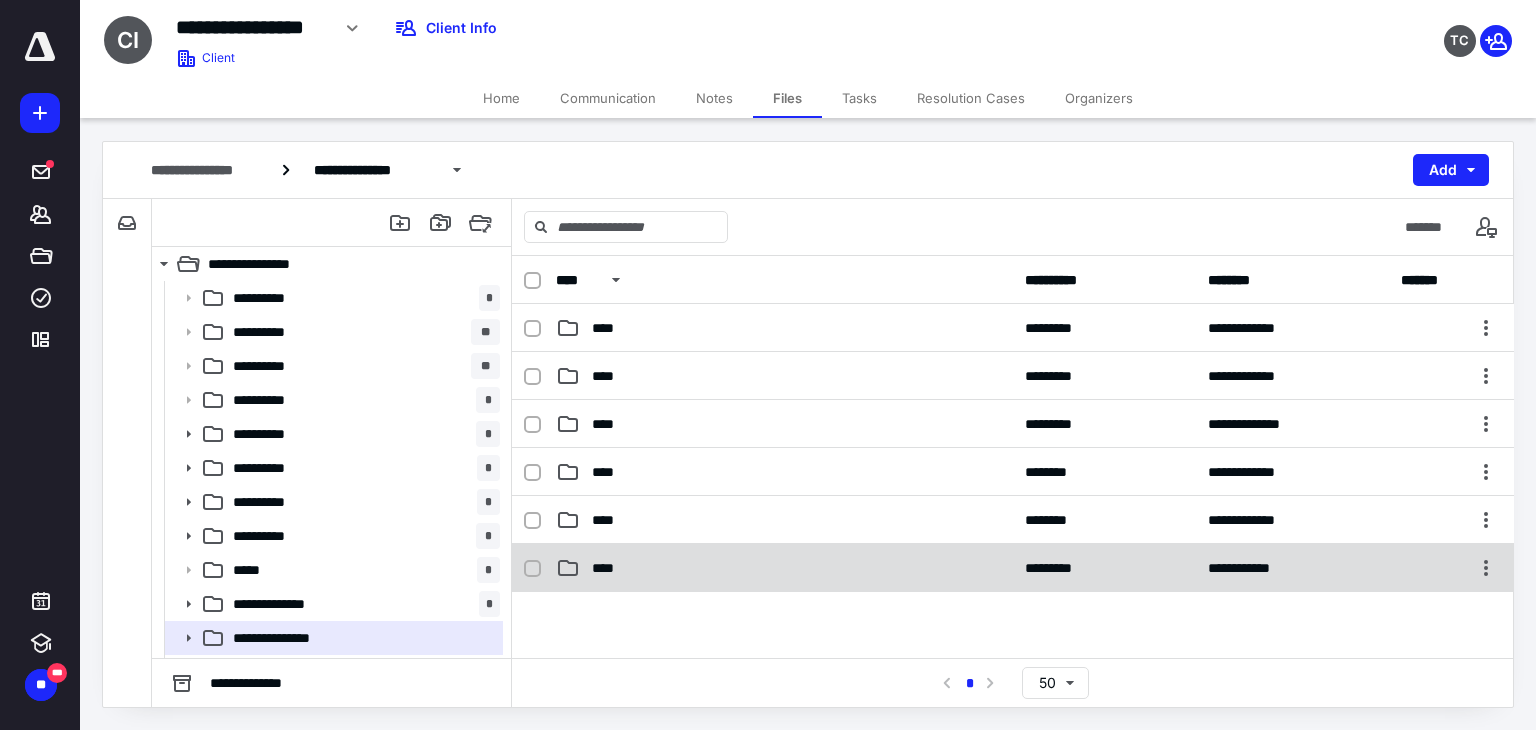 click on "****" at bounding box center [784, 568] 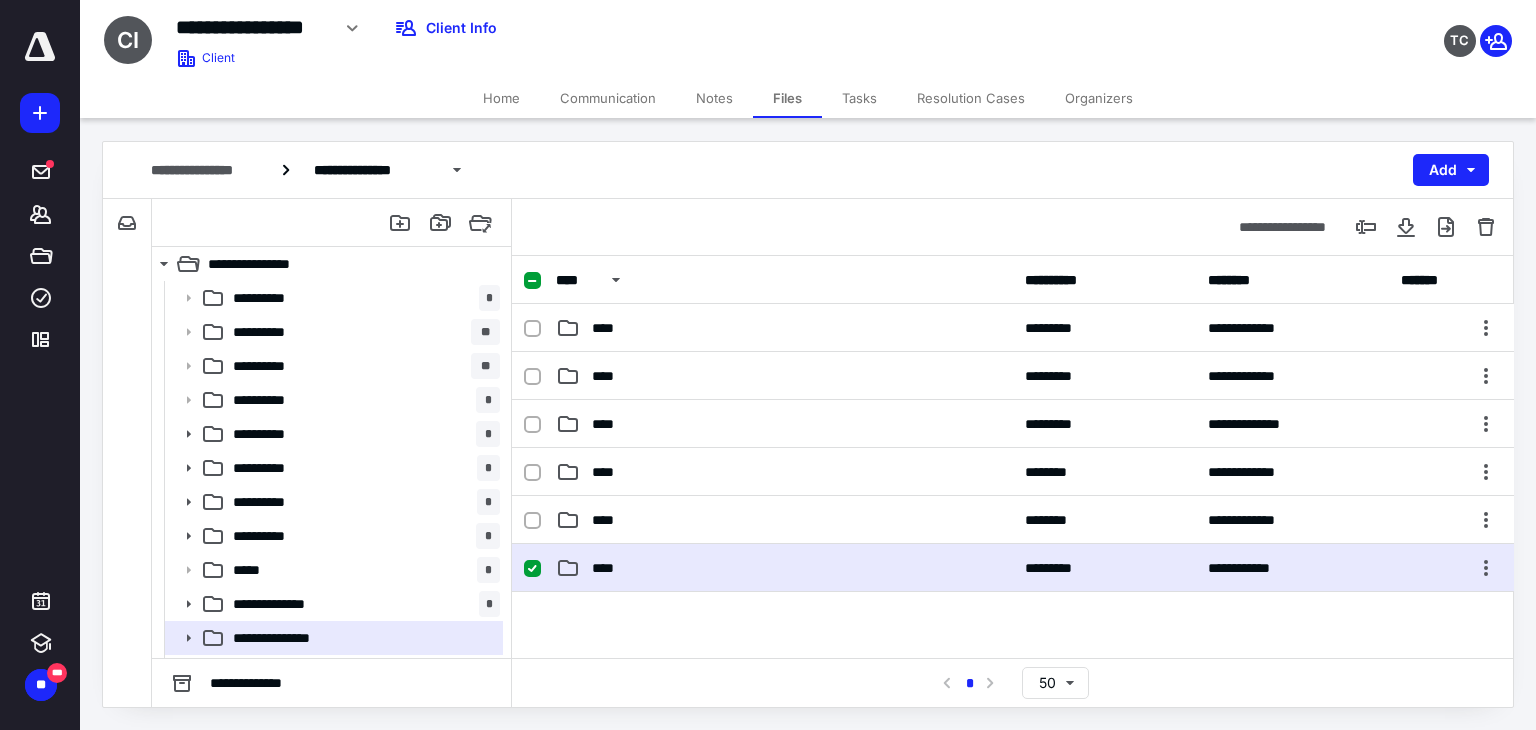 click on "****" at bounding box center [784, 568] 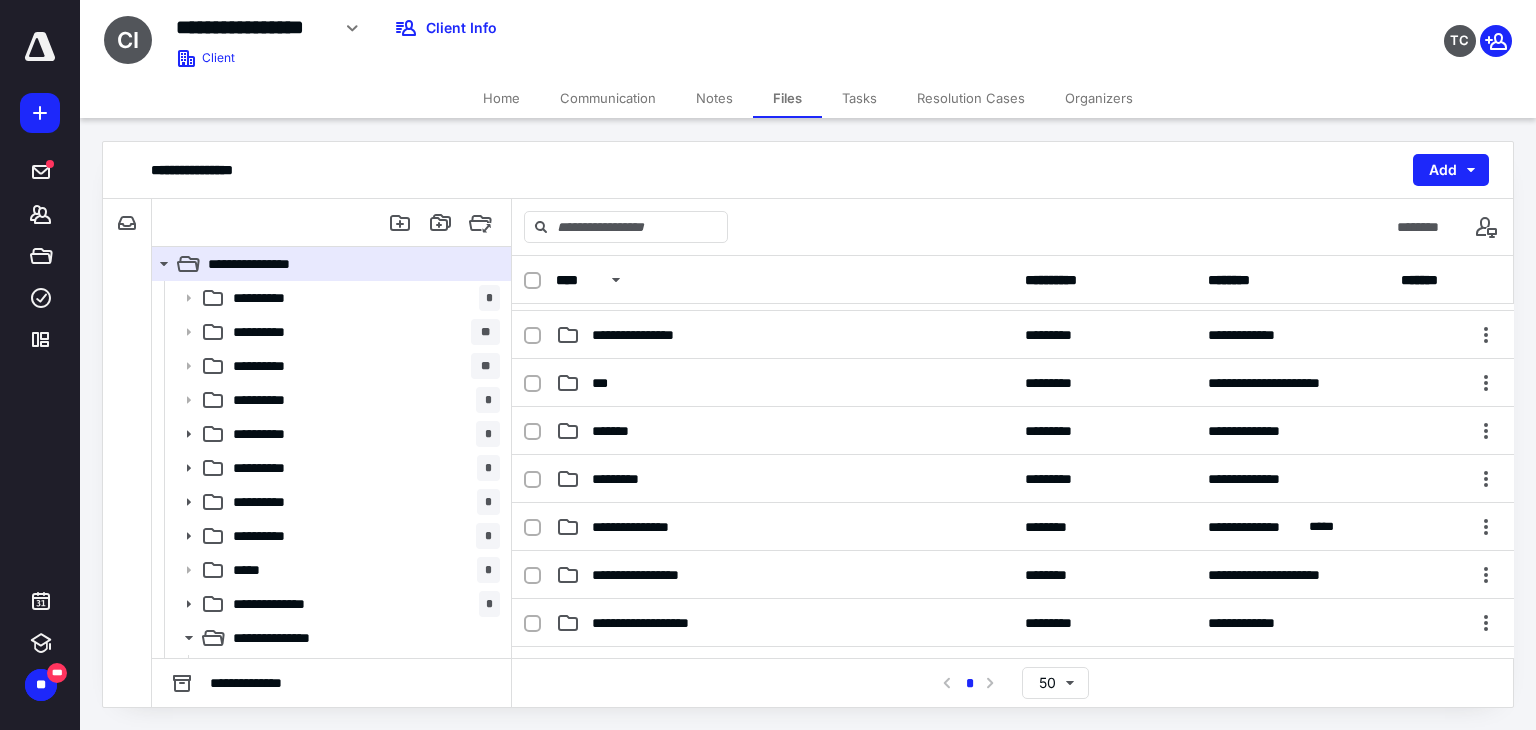 scroll, scrollTop: 1100, scrollLeft: 0, axis: vertical 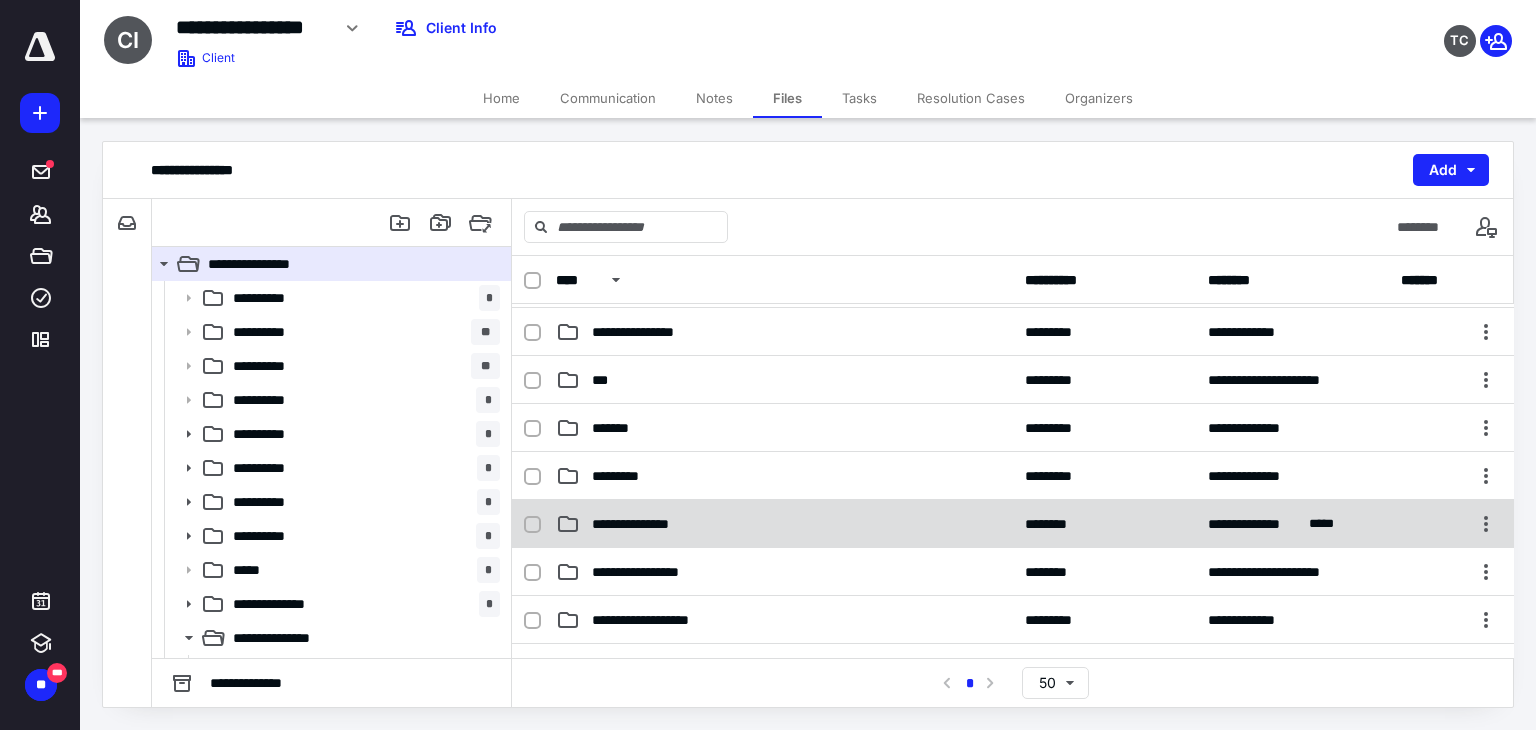 click on "**********" at bounding box center [784, 524] 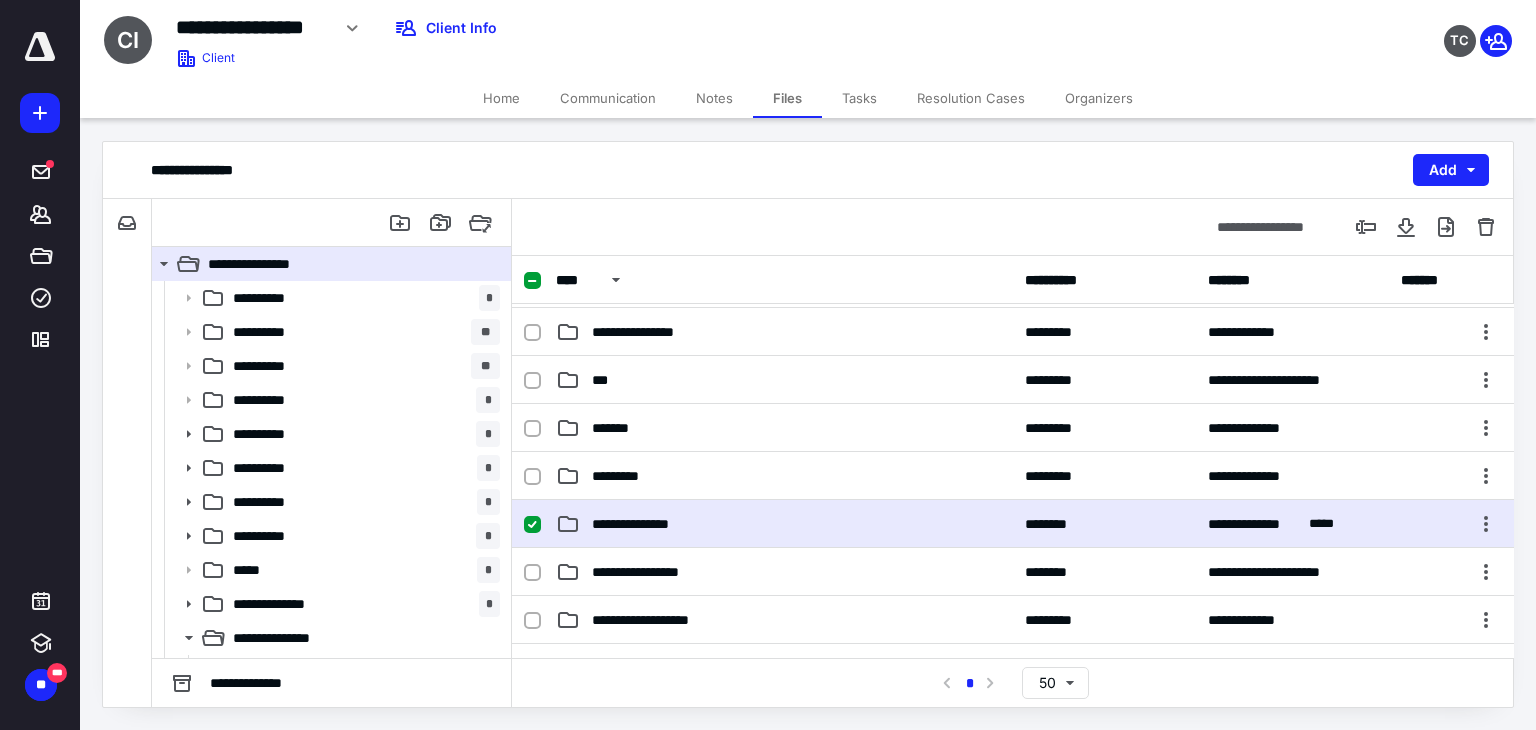 click on "**********" at bounding box center (784, 524) 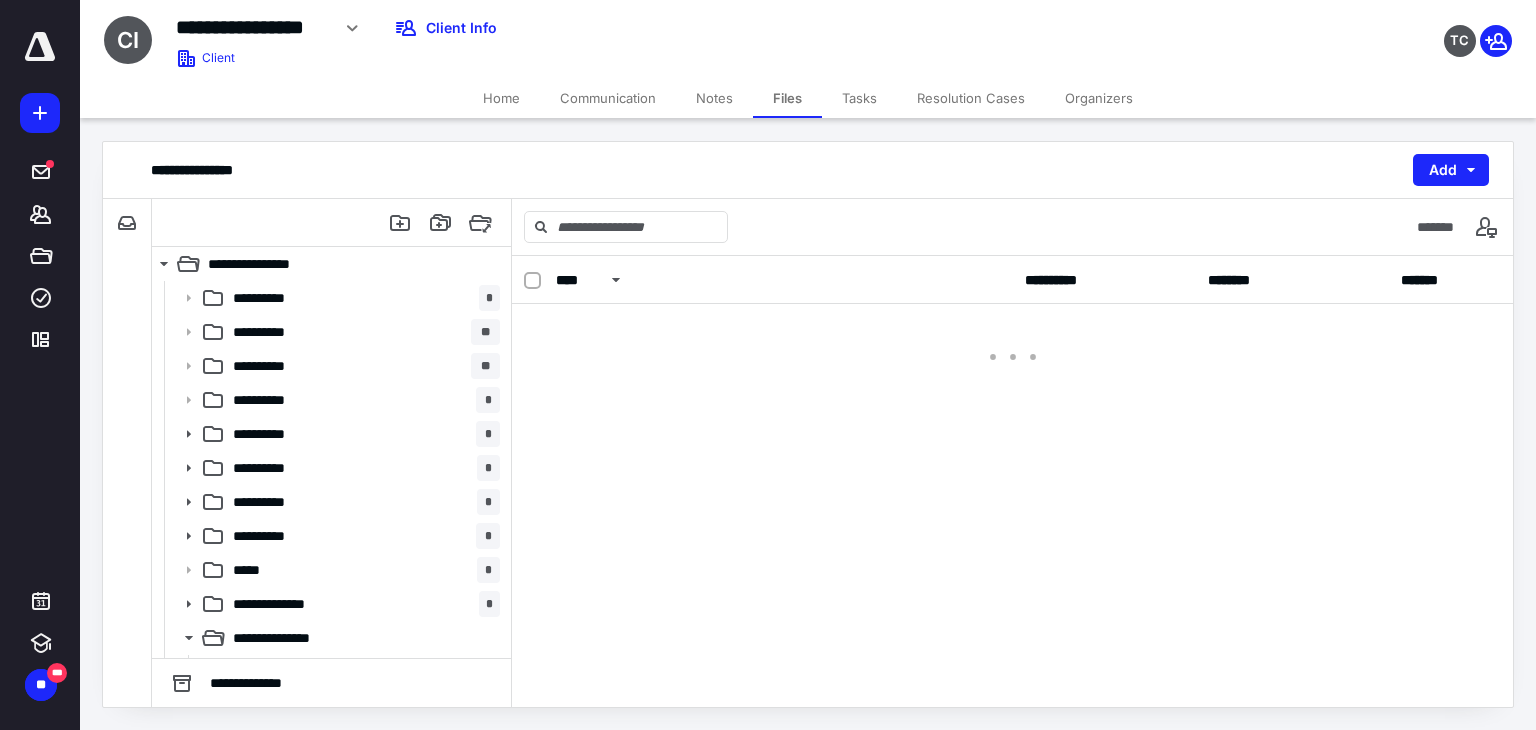 scroll, scrollTop: 0, scrollLeft: 0, axis: both 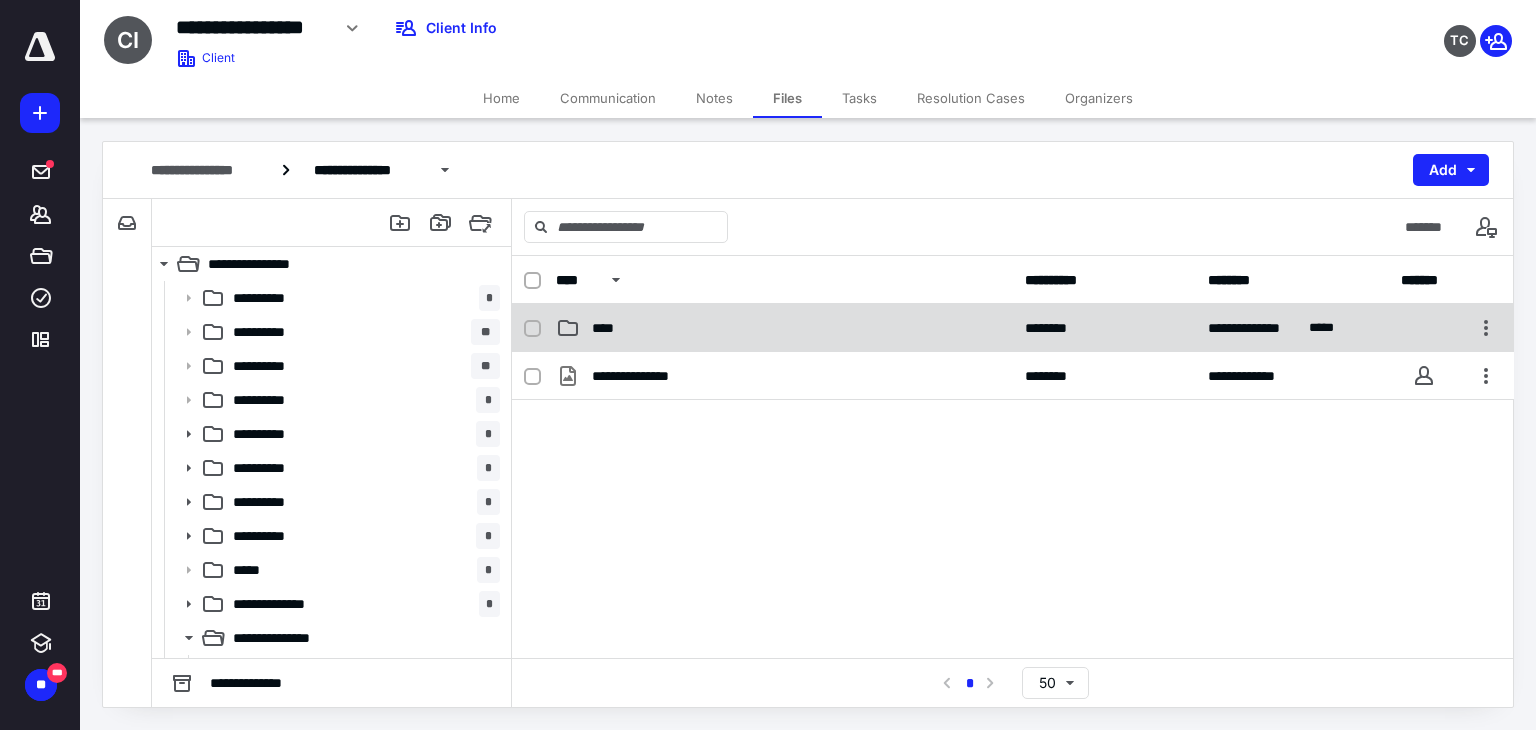 click on "****" at bounding box center [784, 328] 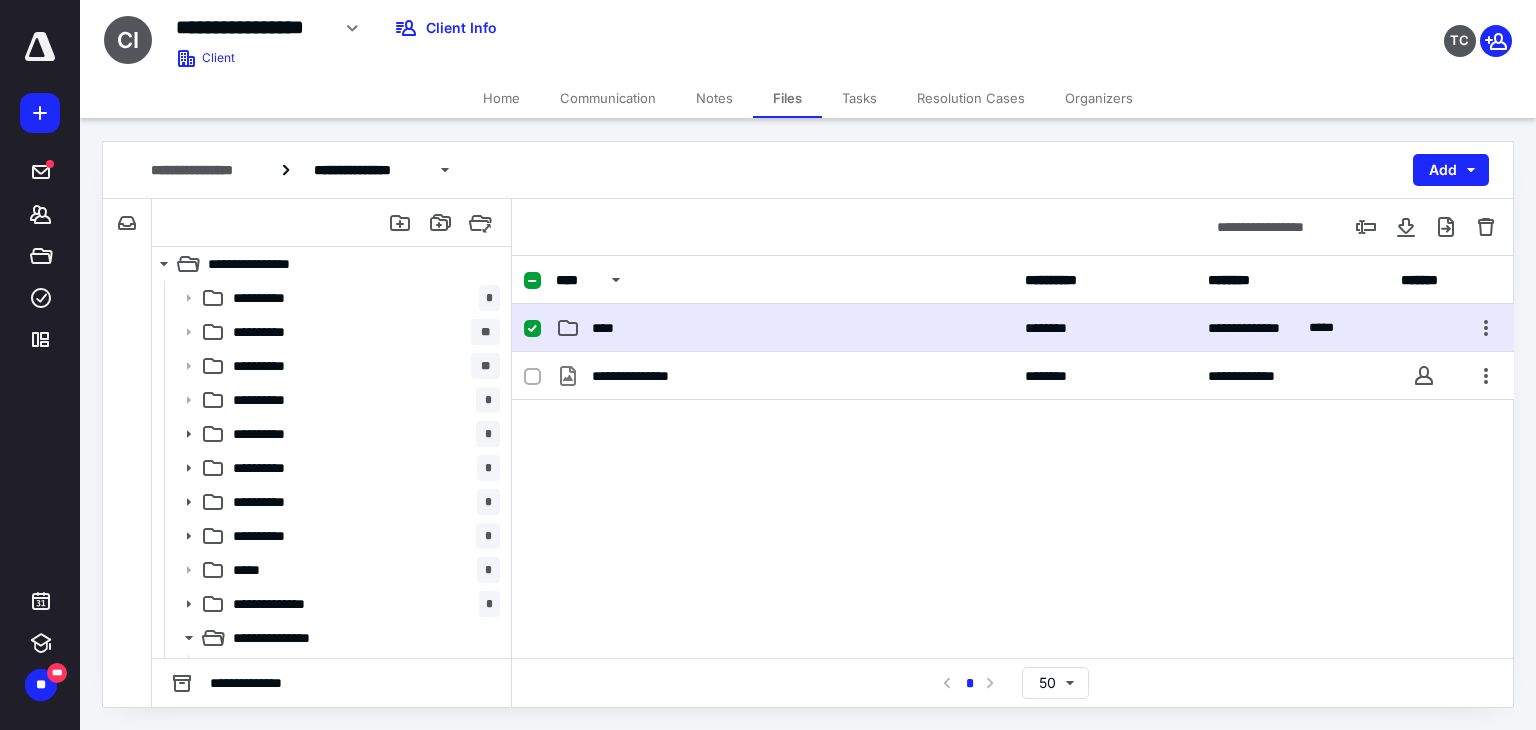 click on "****" at bounding box center [784, 328] 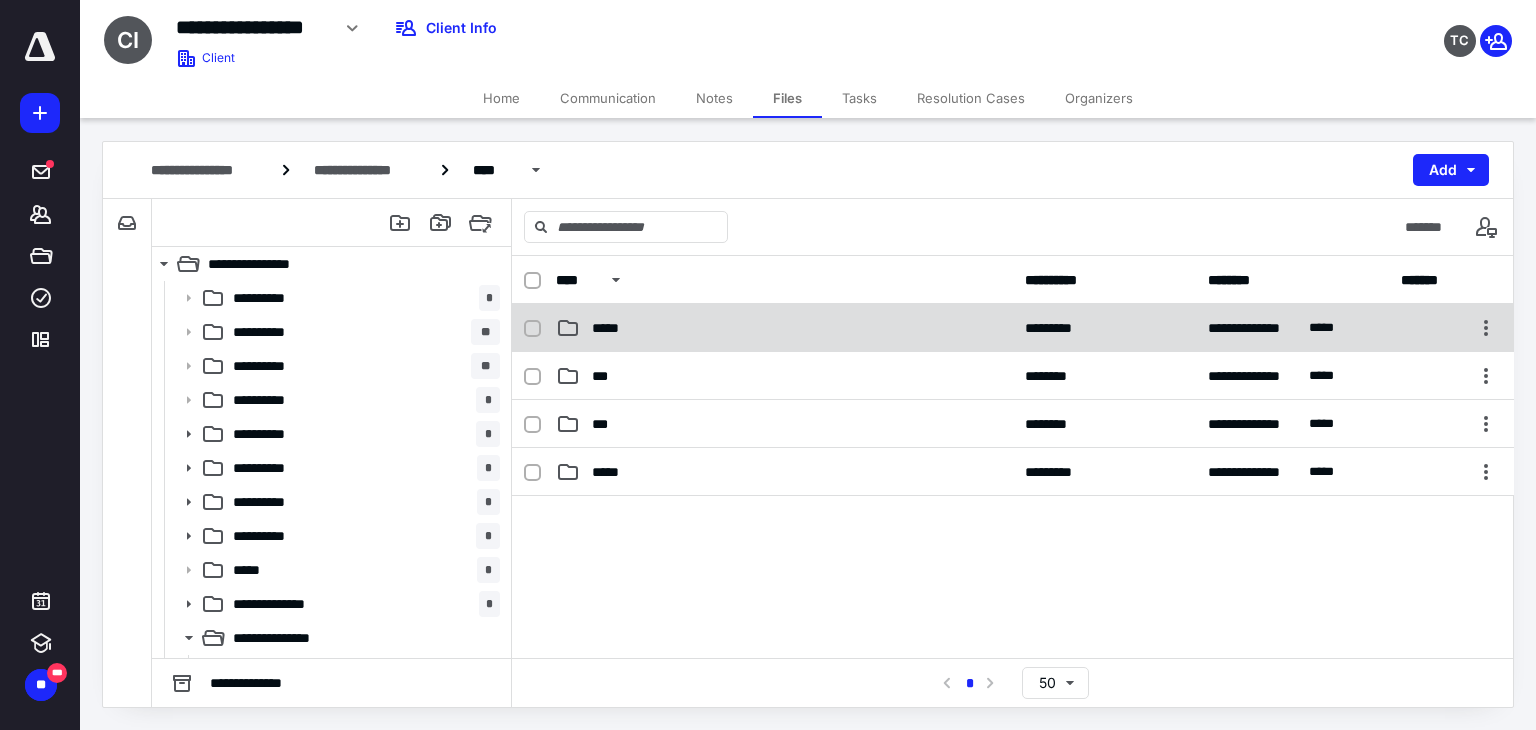 click on "*****" at bounding box center [784, 328] 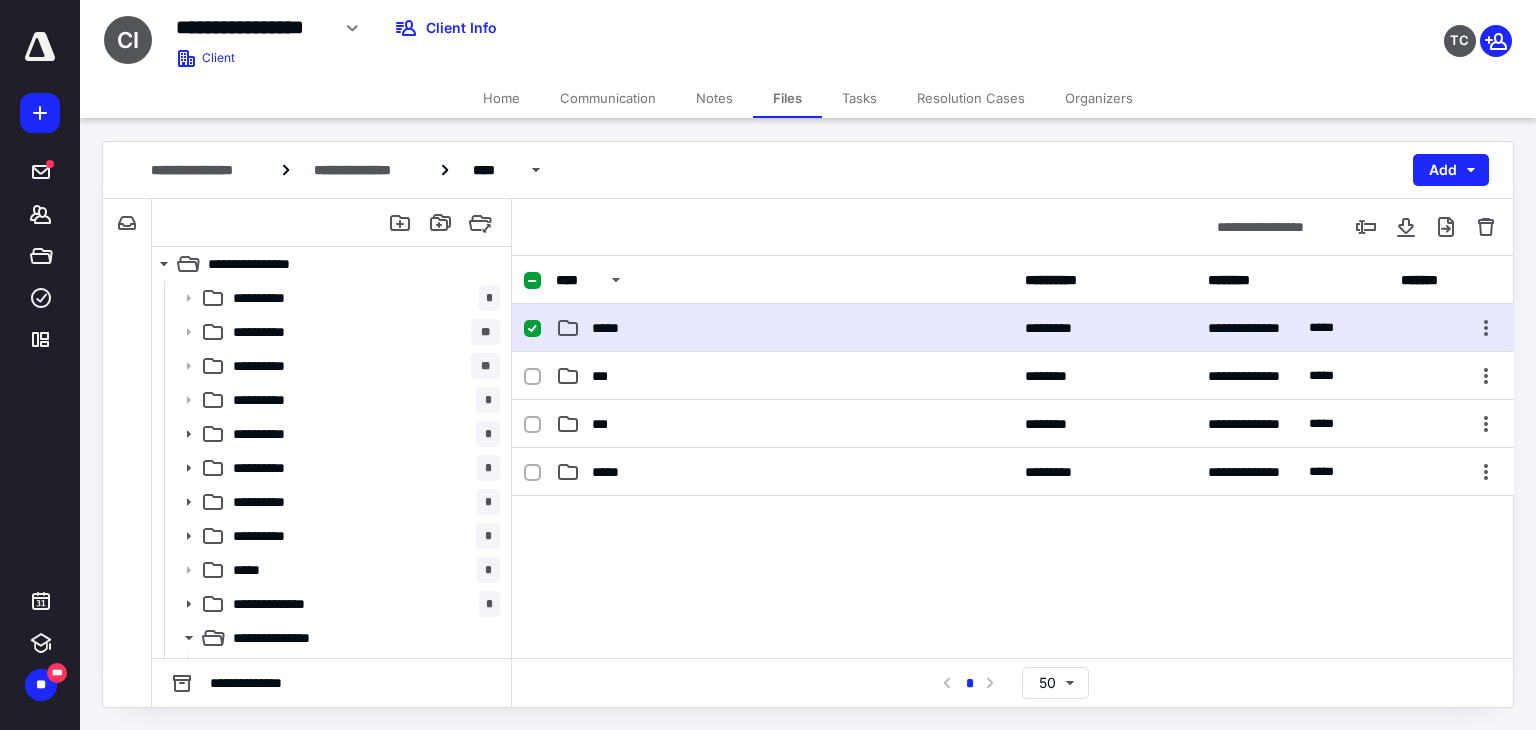 click on "*****" at bounding box center (784, 328) 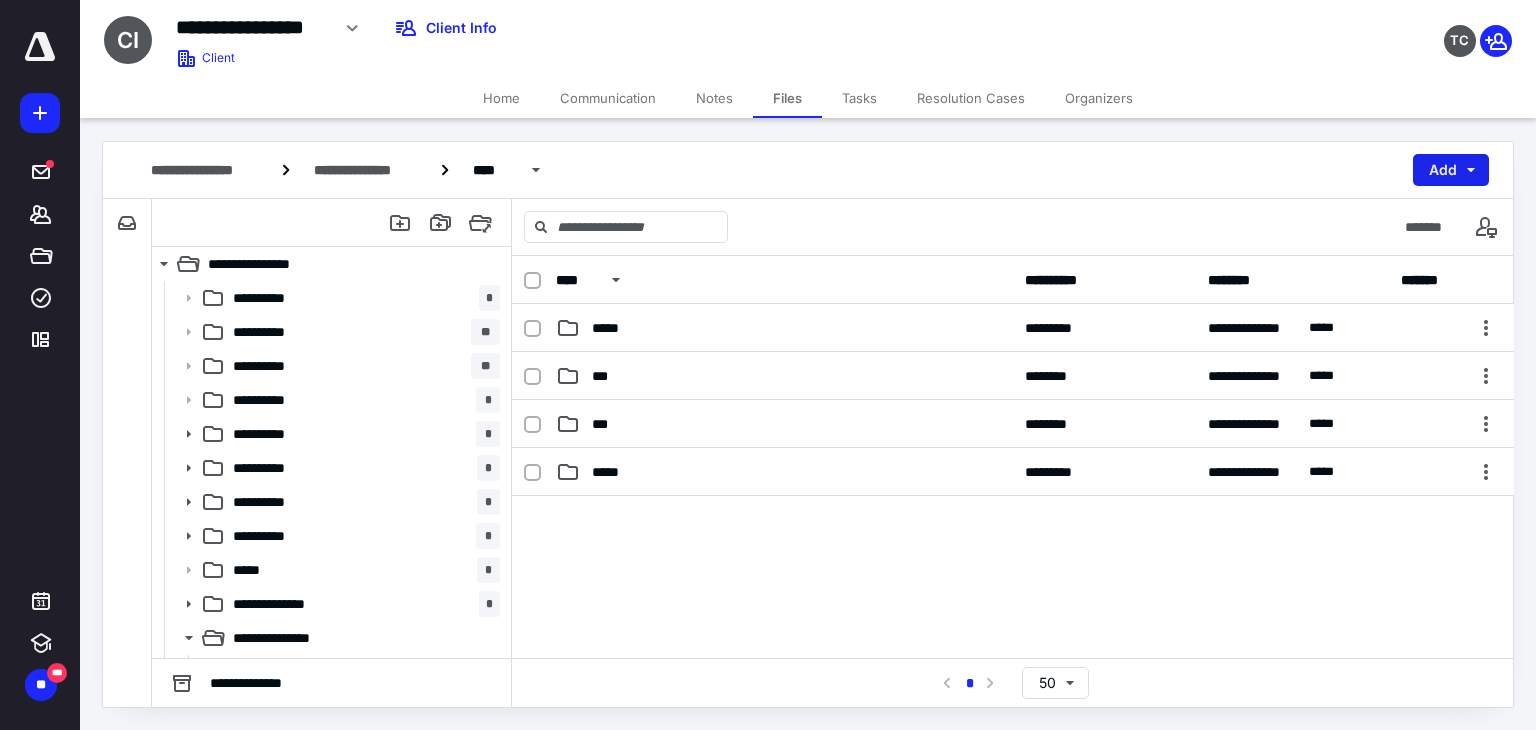 click on "Add" at bounding box center [1451, 170] 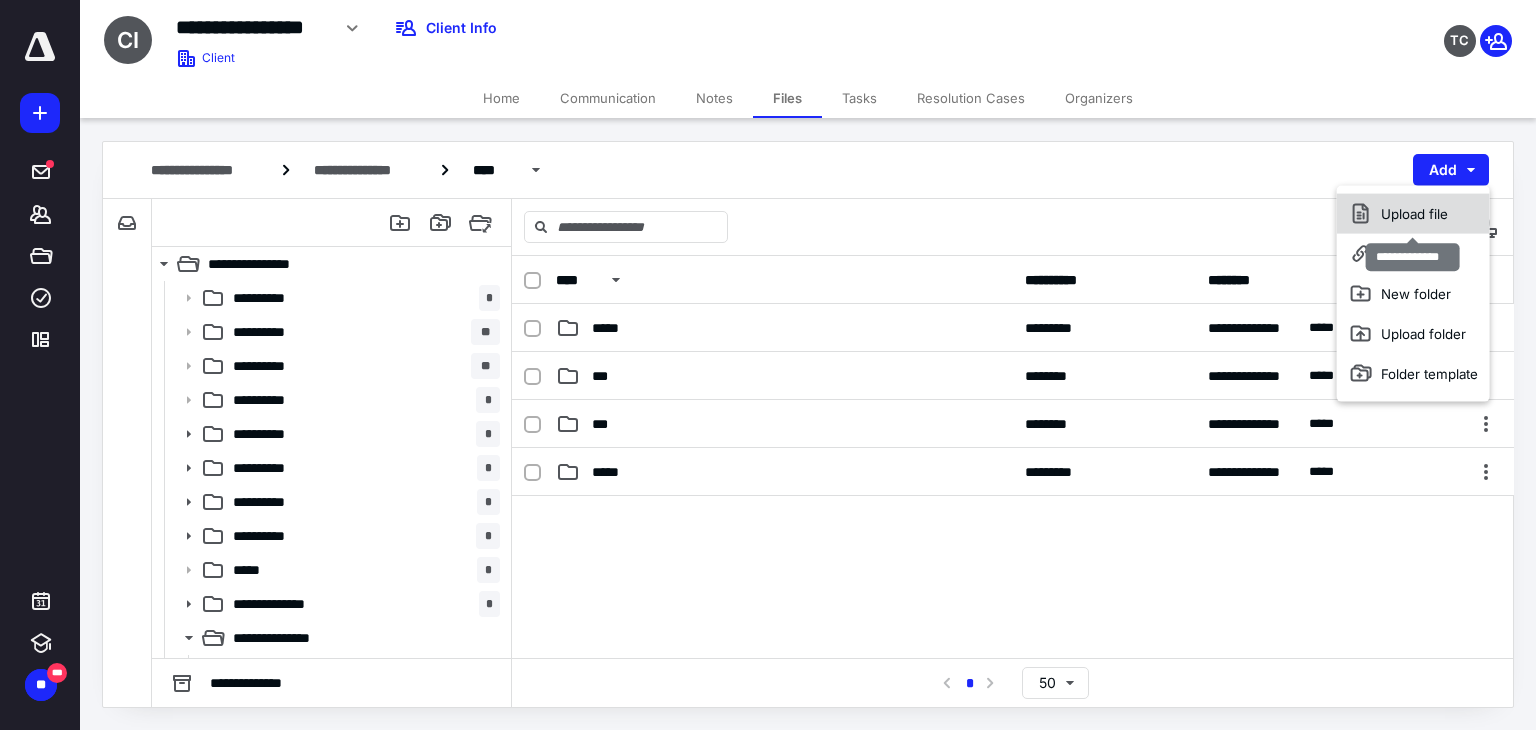 click on "Upload file" at bounding box center [1413, 214] 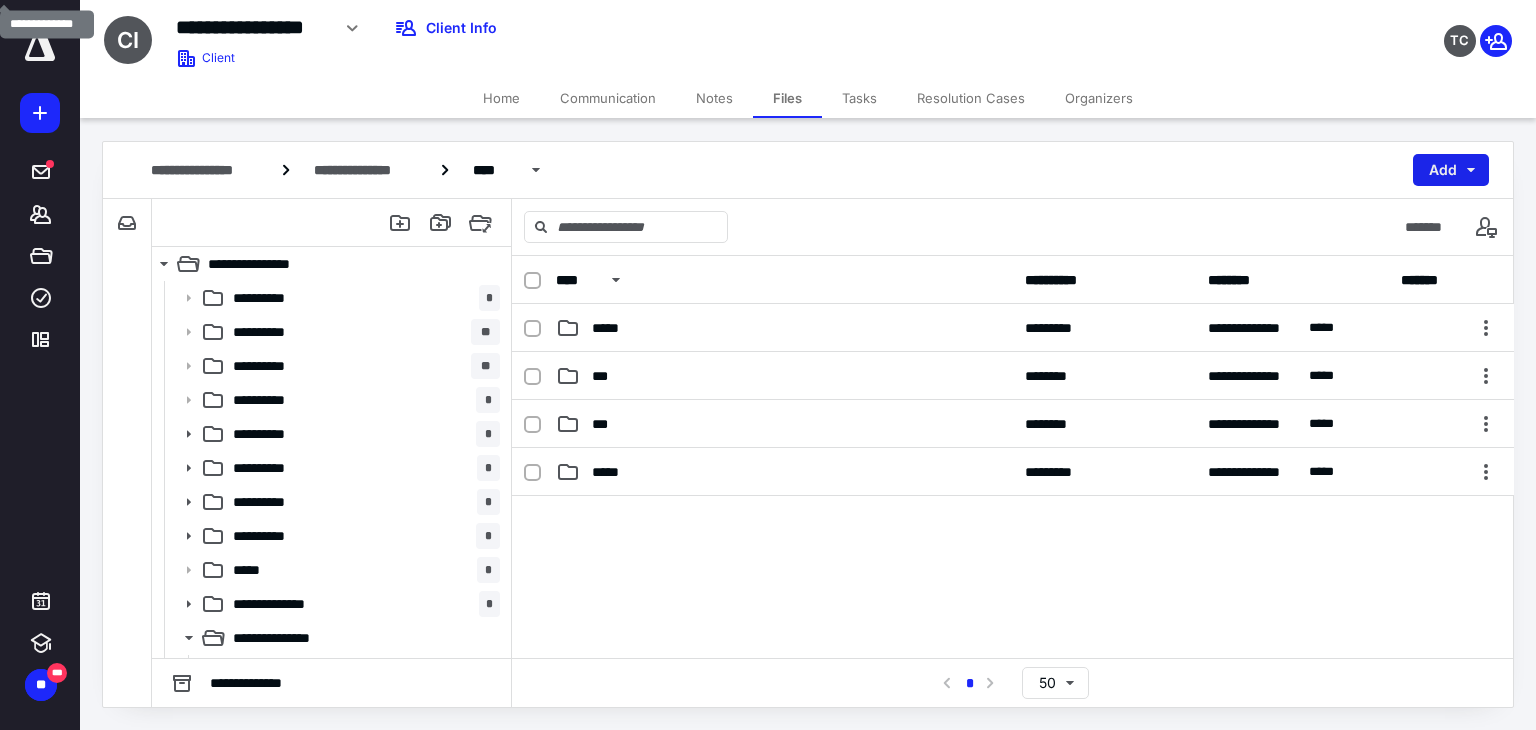 click on "Add" at bounding box center [1451, 170] 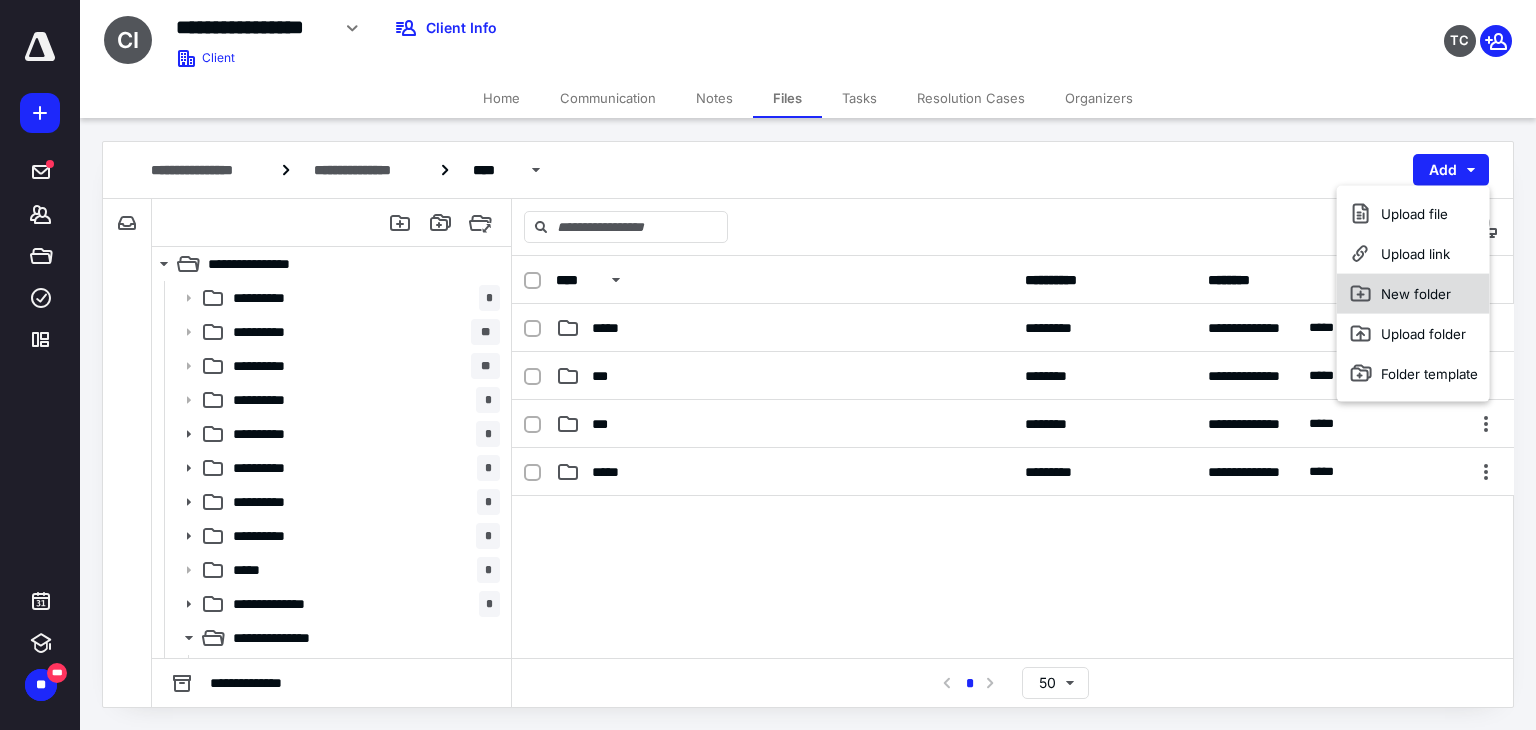 click on "New folder" at bounding box center [1413, 294] 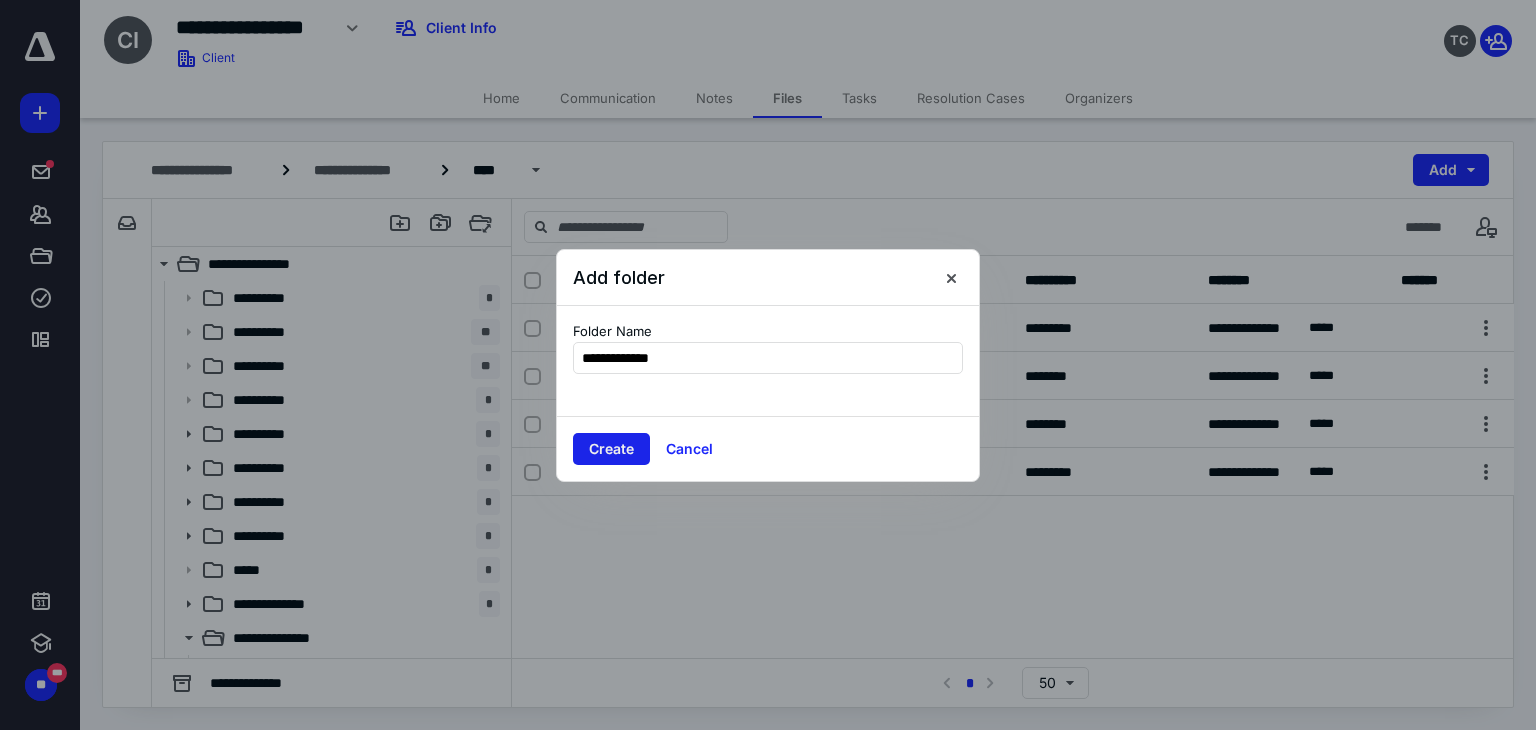 type on "**********" 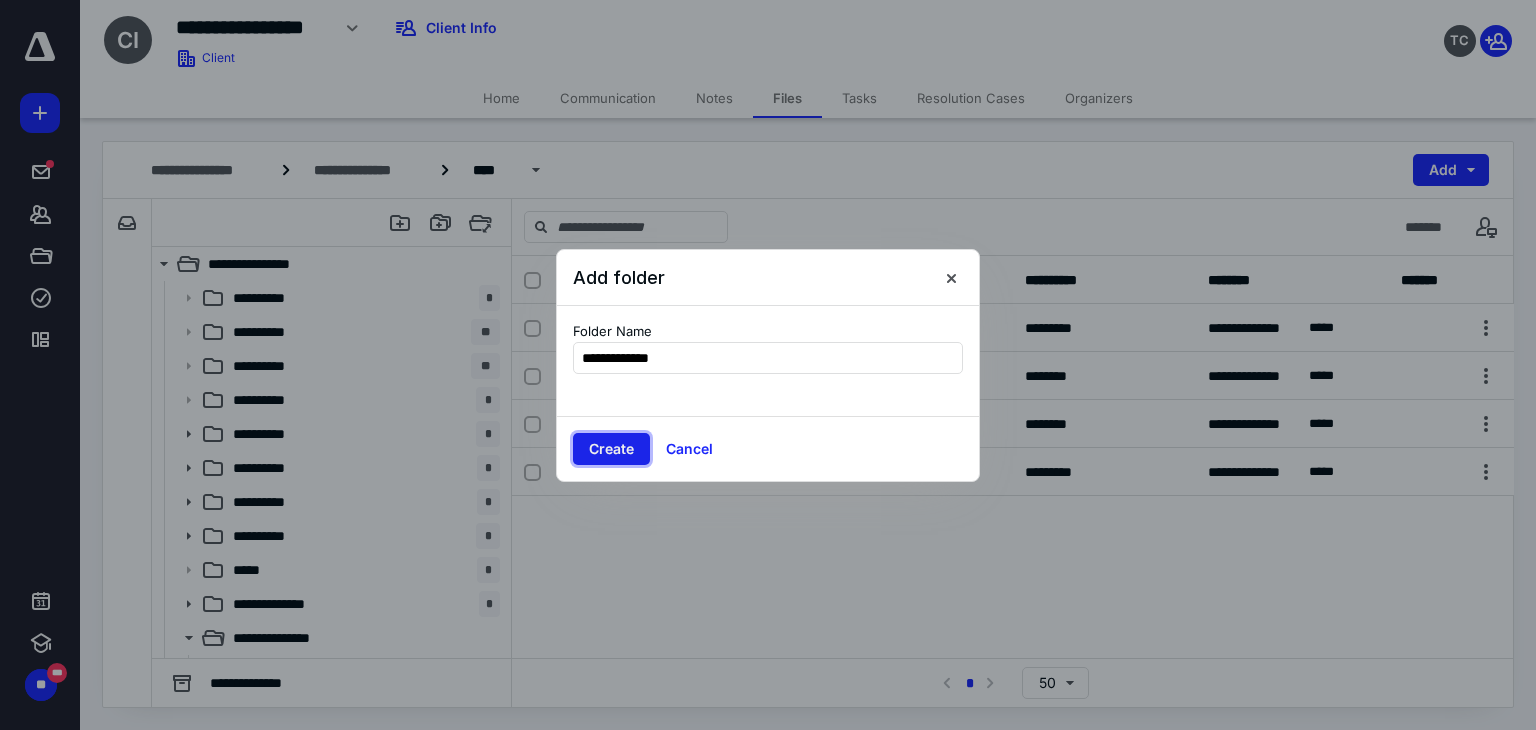 click on "Create" at bounding box center [611, 449] 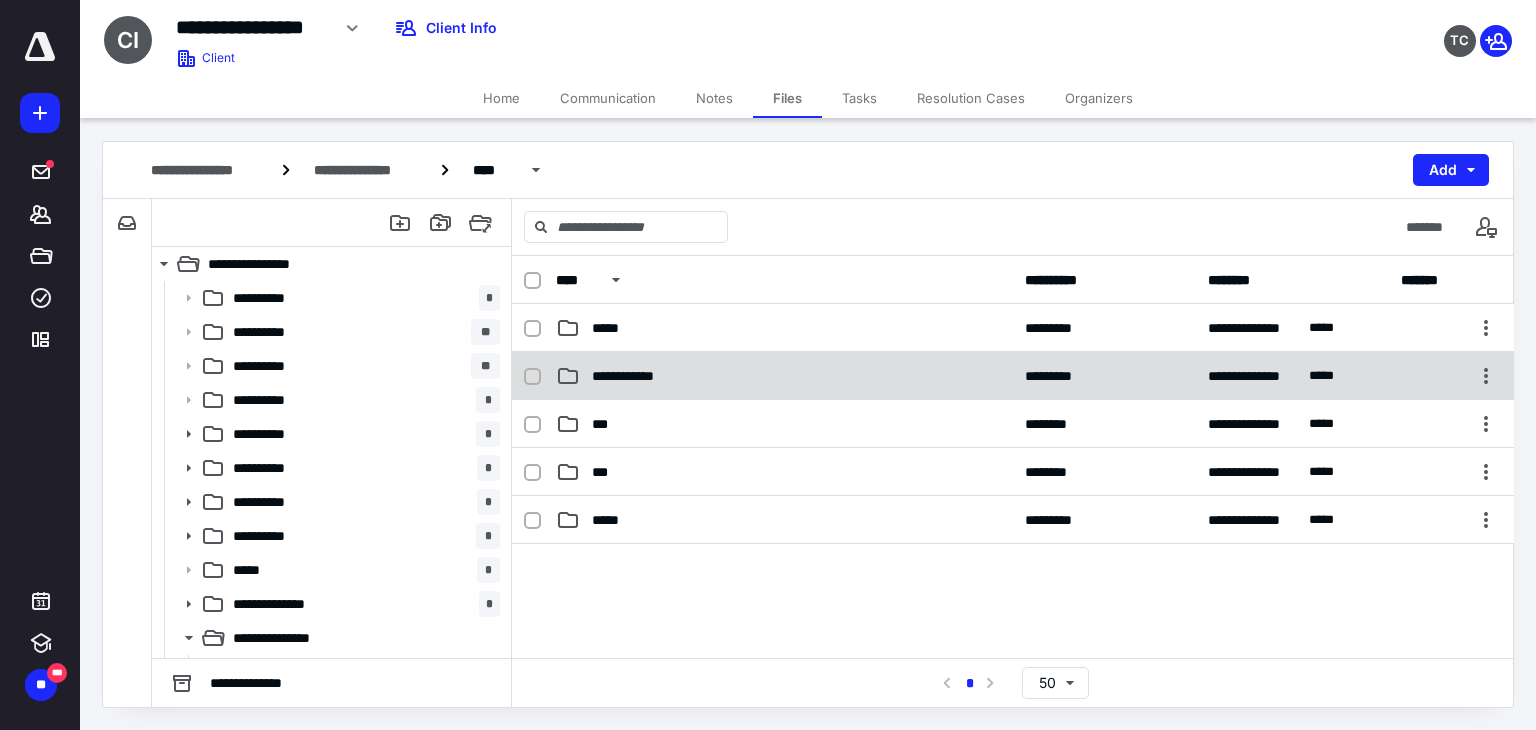 click on "**********" at bounding box center (1013, 376) 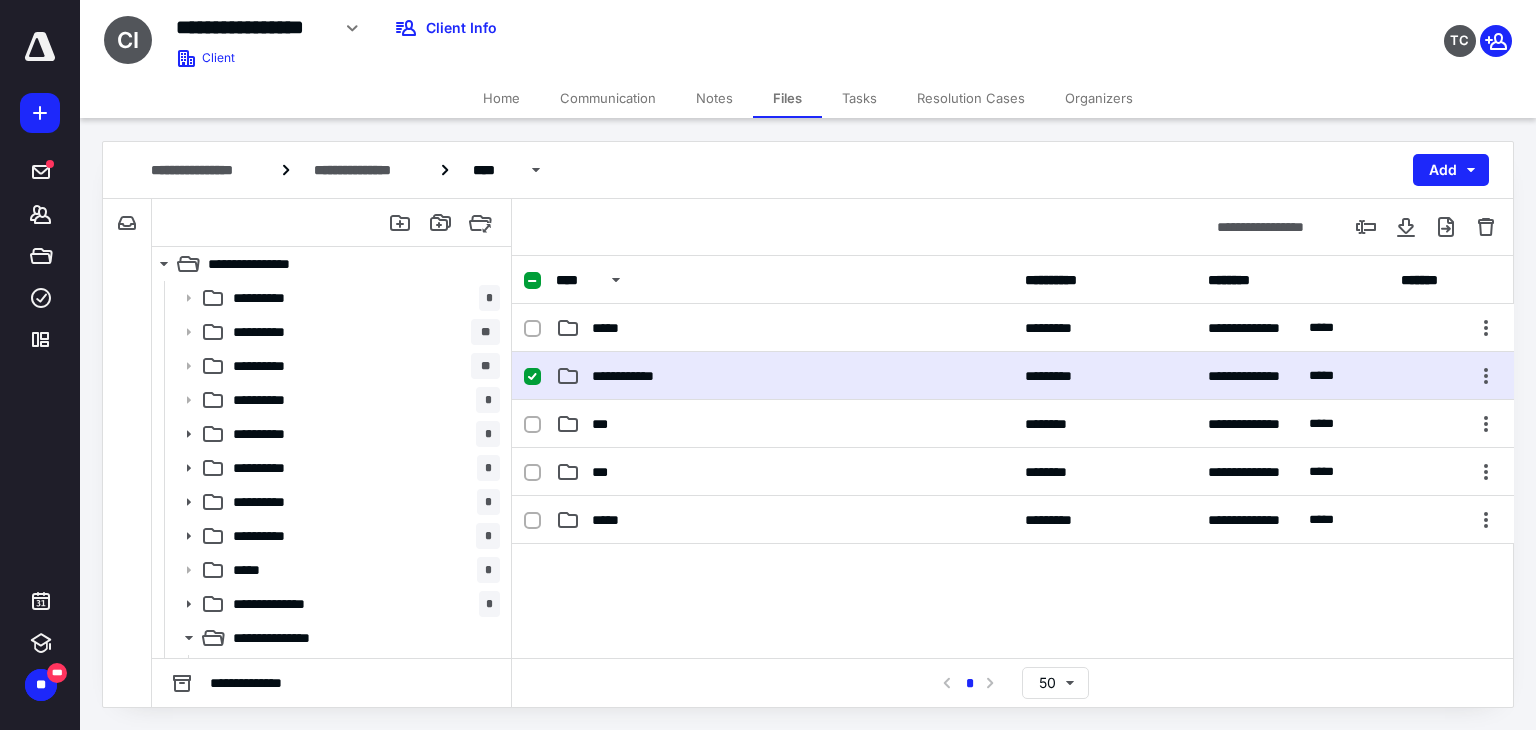click on "**********" at bounding box center (1013, 376) 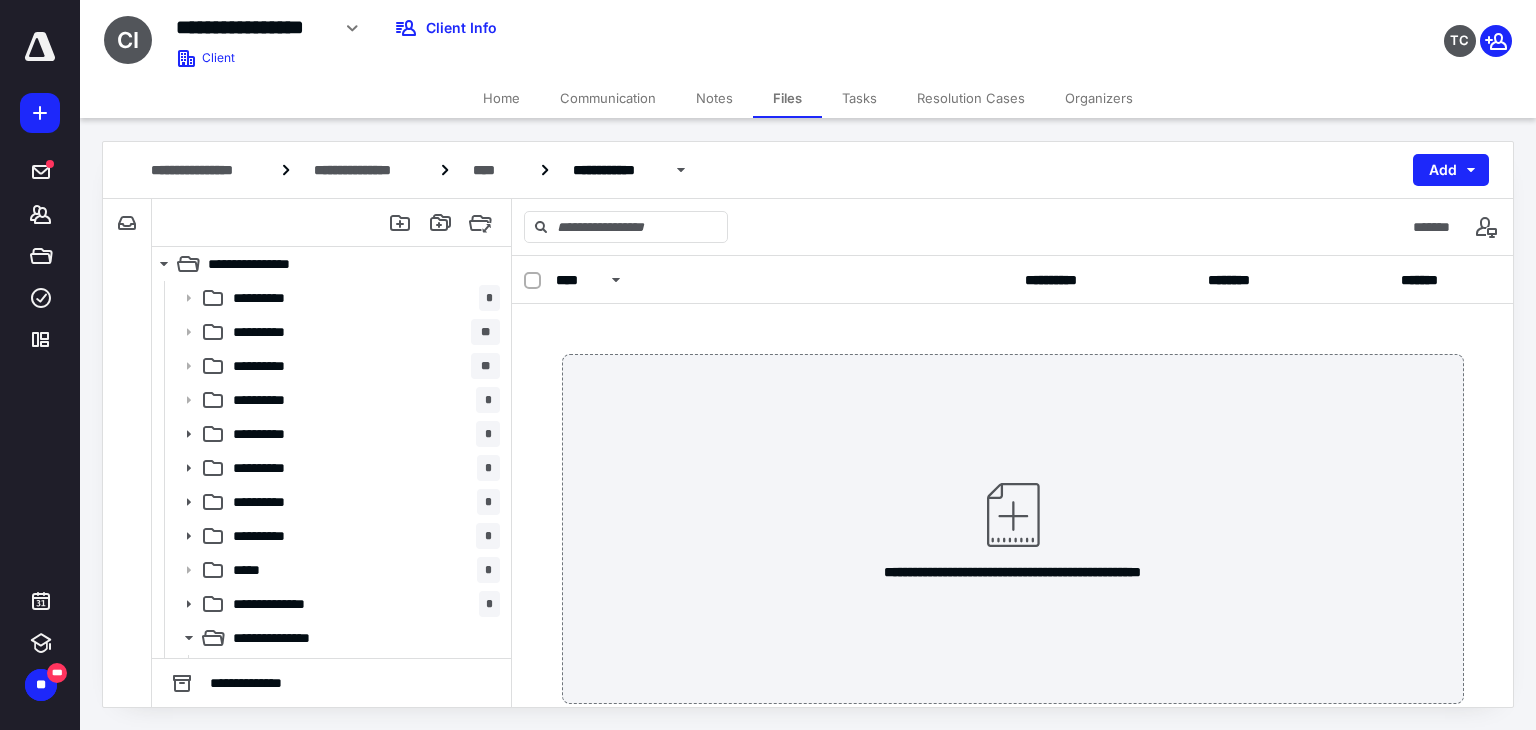 click at bounding box center (1013, 515) 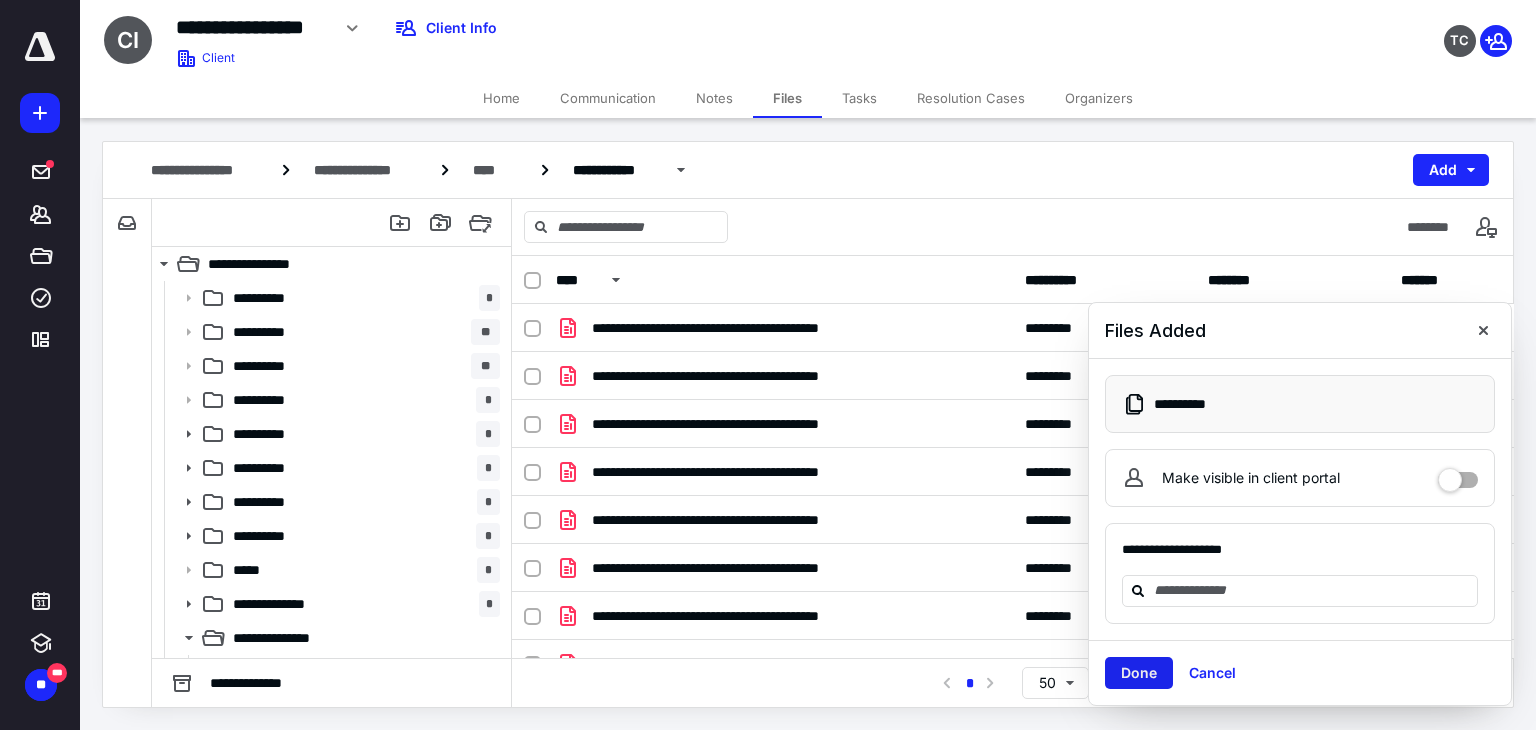 click on "Done" at bounding box center (1139, 673) 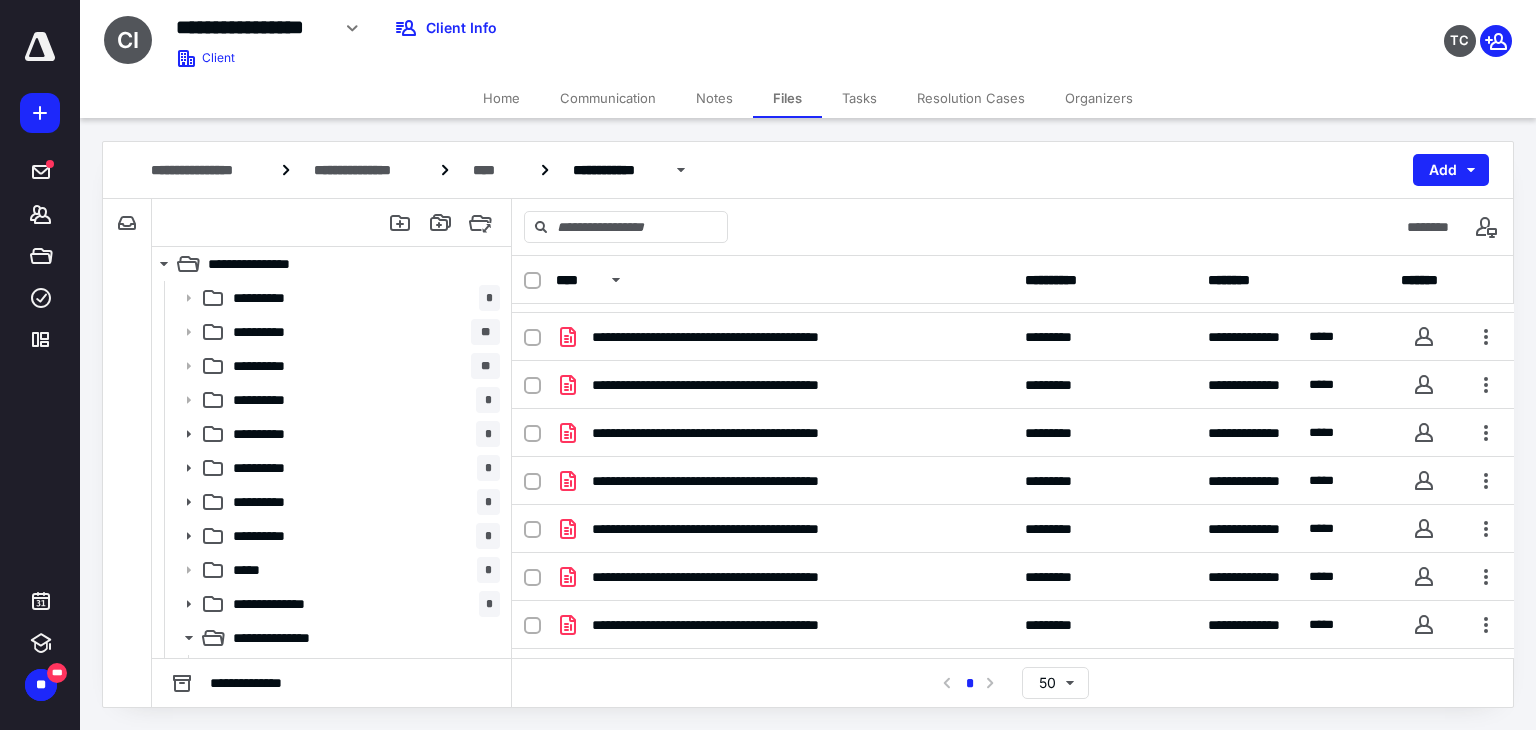 scroll, scrollTop: 0, scrollLeft: 0, axis: both 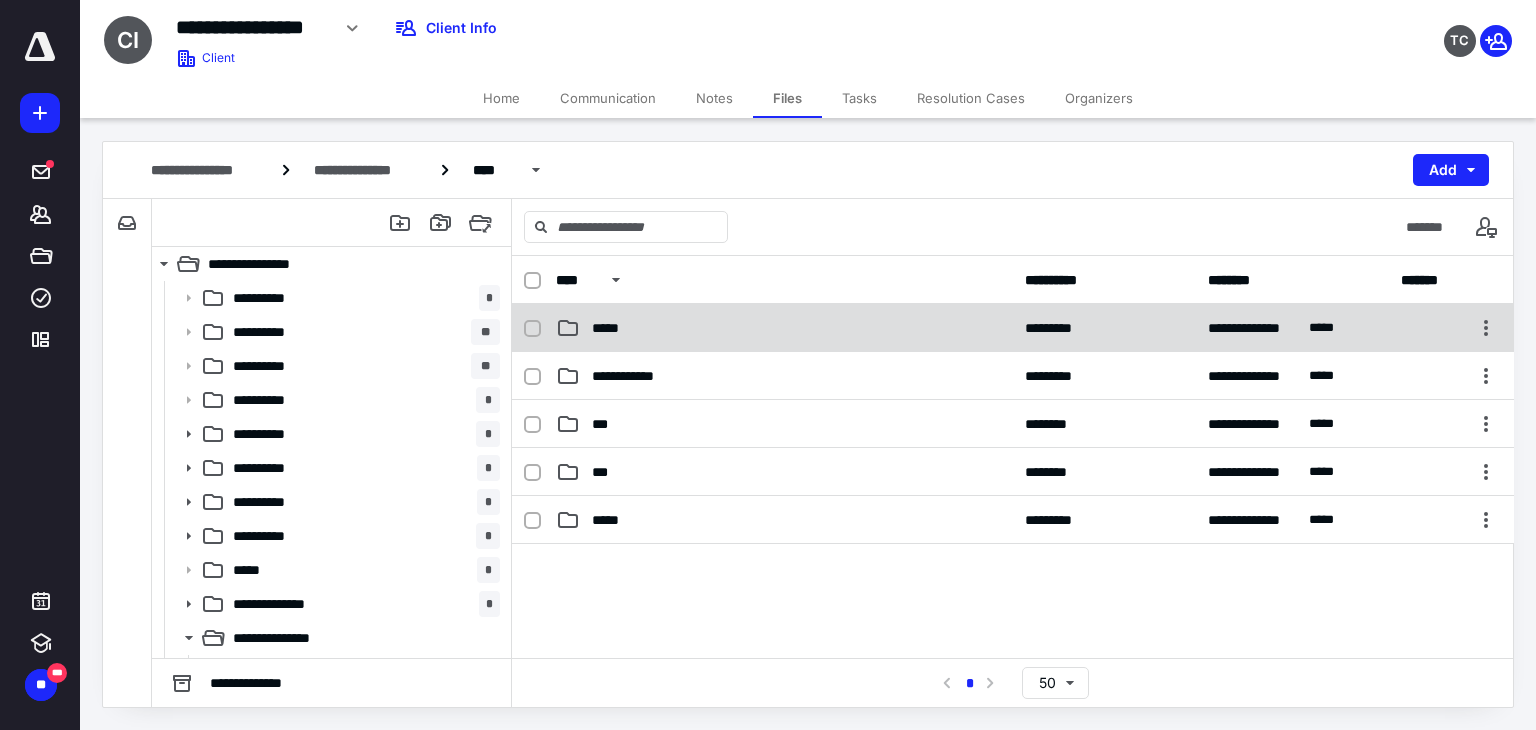 click on "**********" at bounding box center (1013, 328) 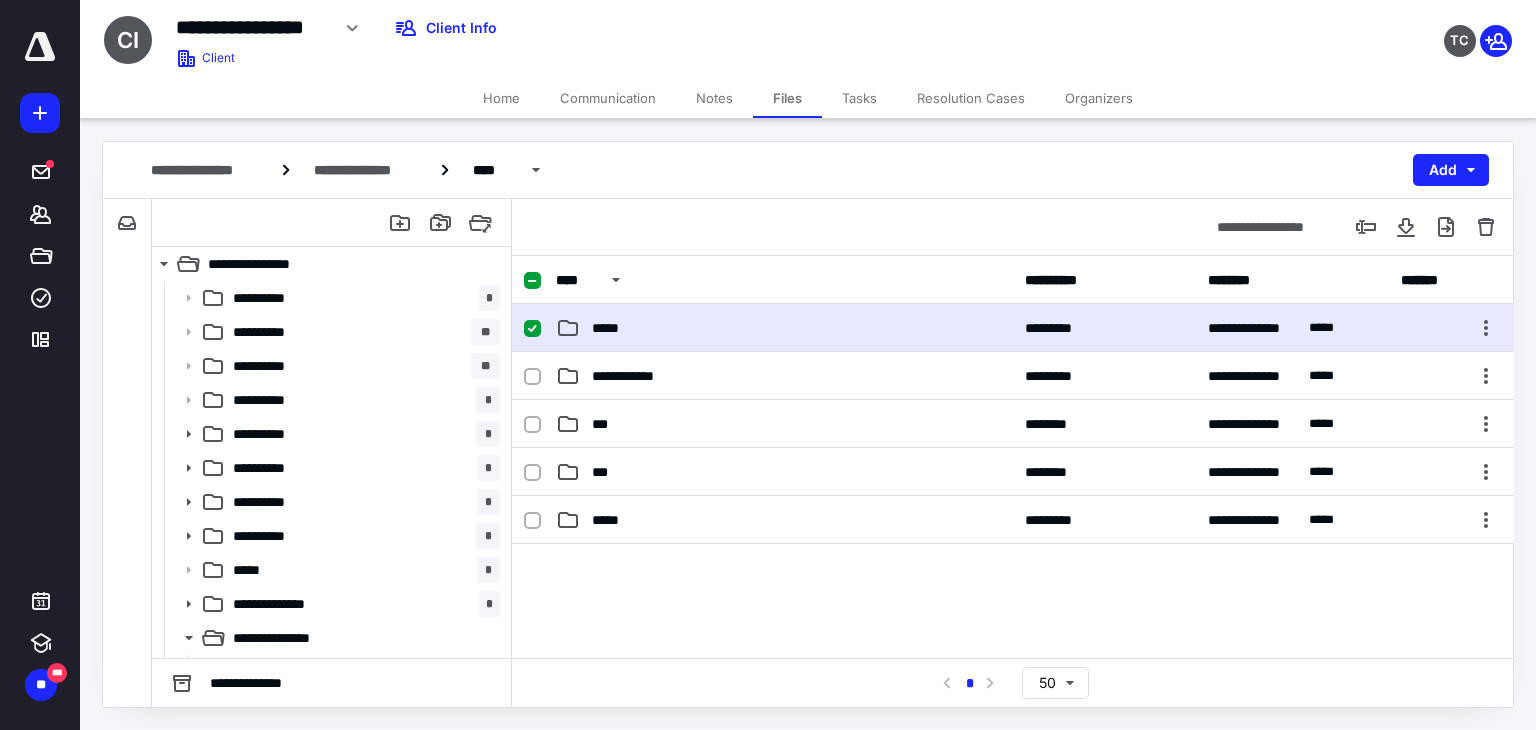 click on "**********" at bounding box center [1013, 328] 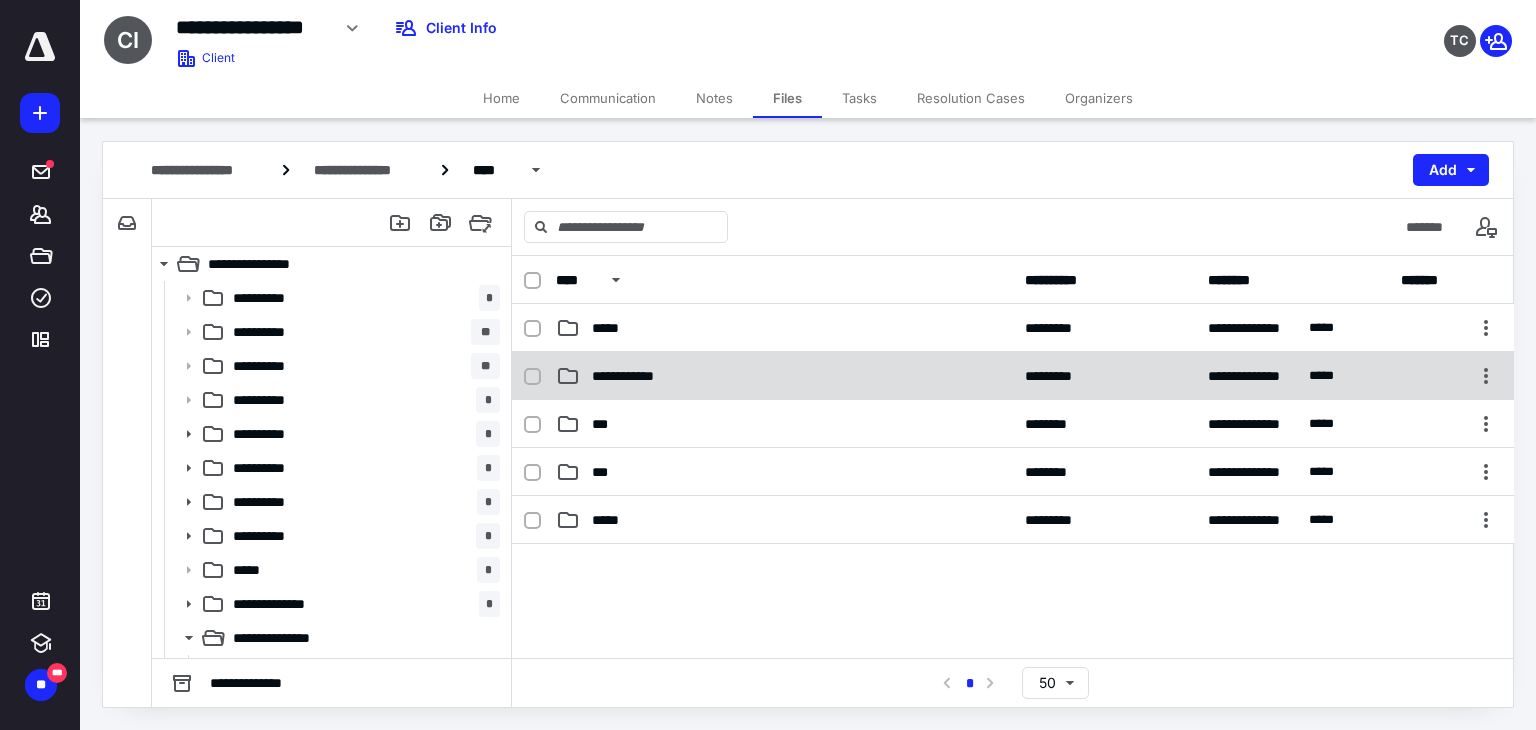click on "**********" at bounding box center [784, 376] 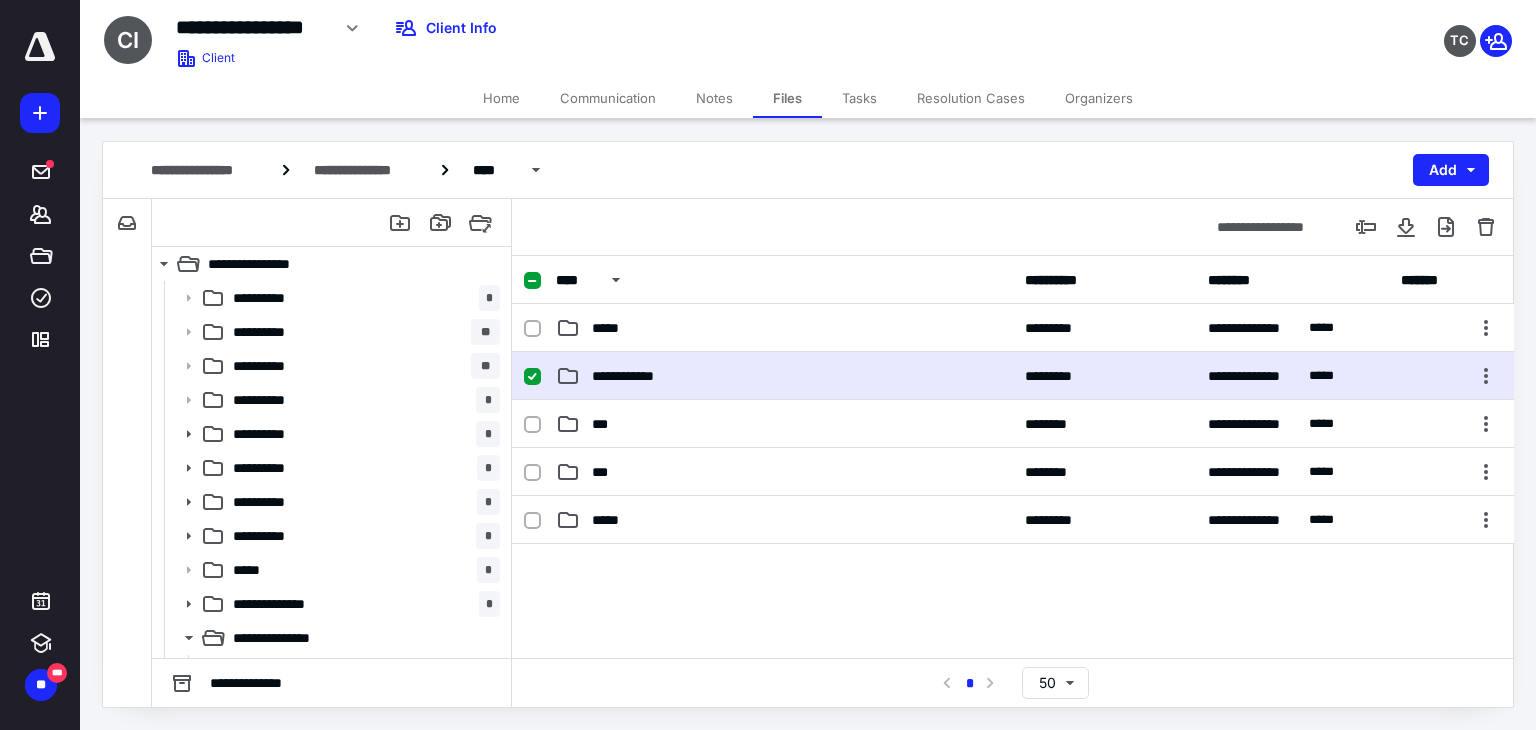 click on "**********" at bounding box center (784, 376) 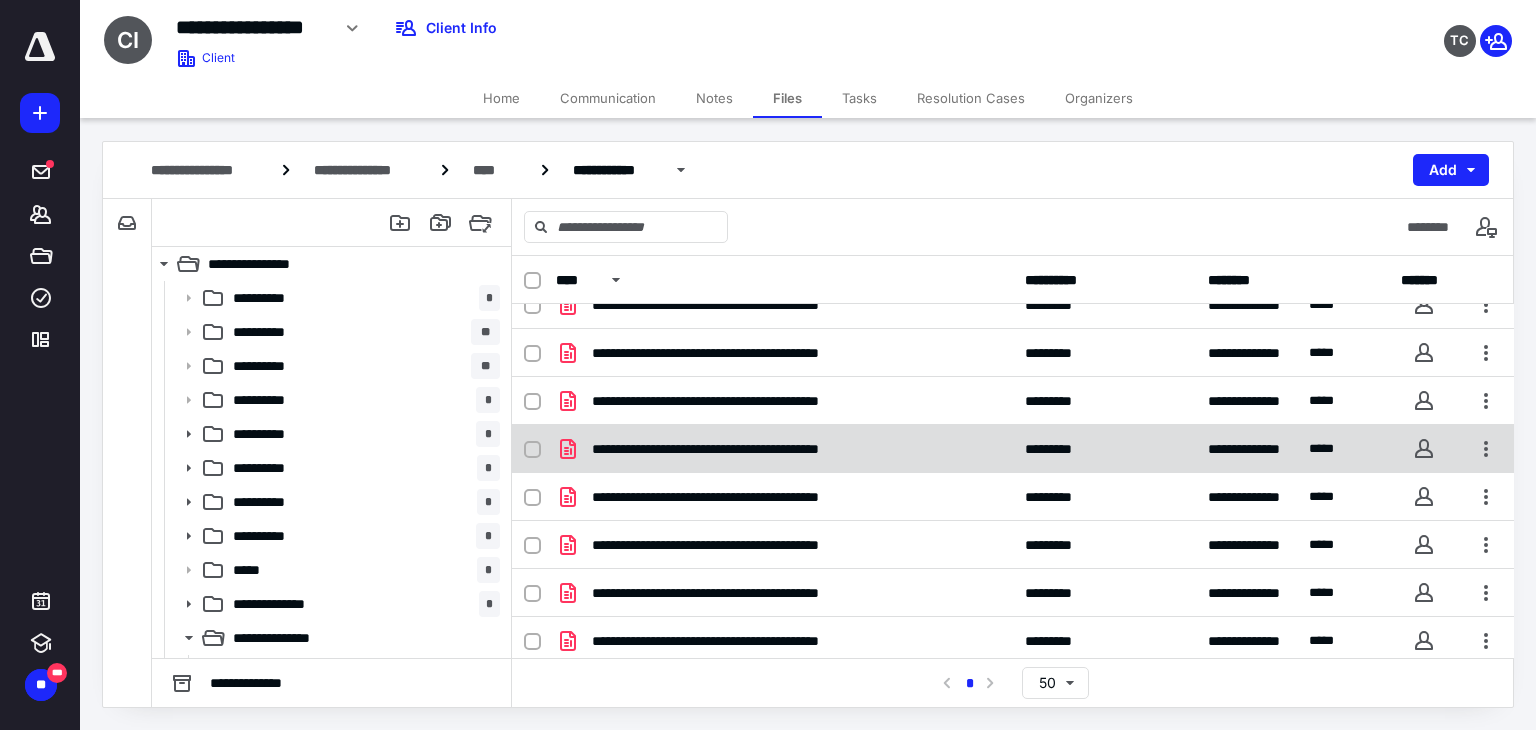 scroll, scrollTop: 315, scrollLeft: 0, axis: vertical 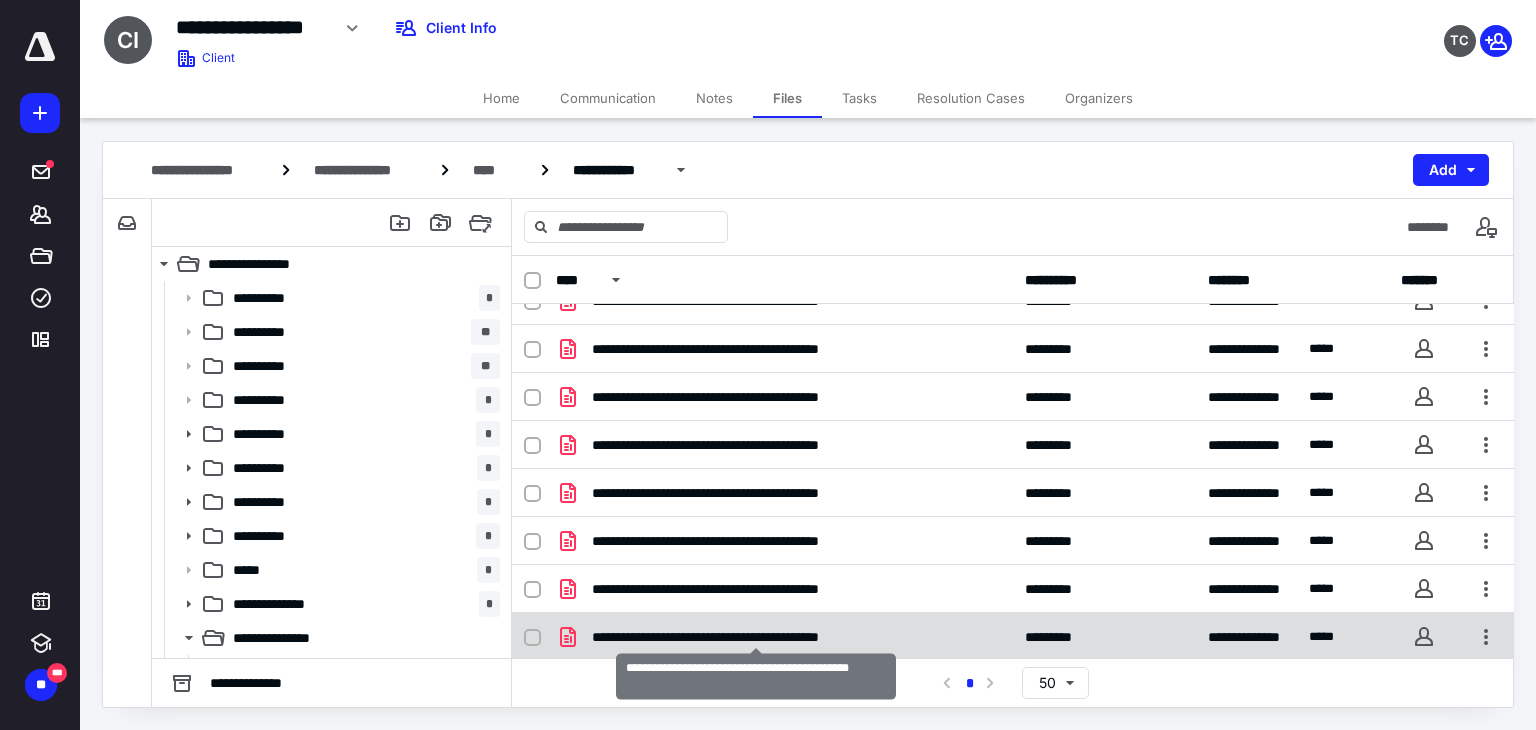 click on "**********" at bounding box center (756, 637) 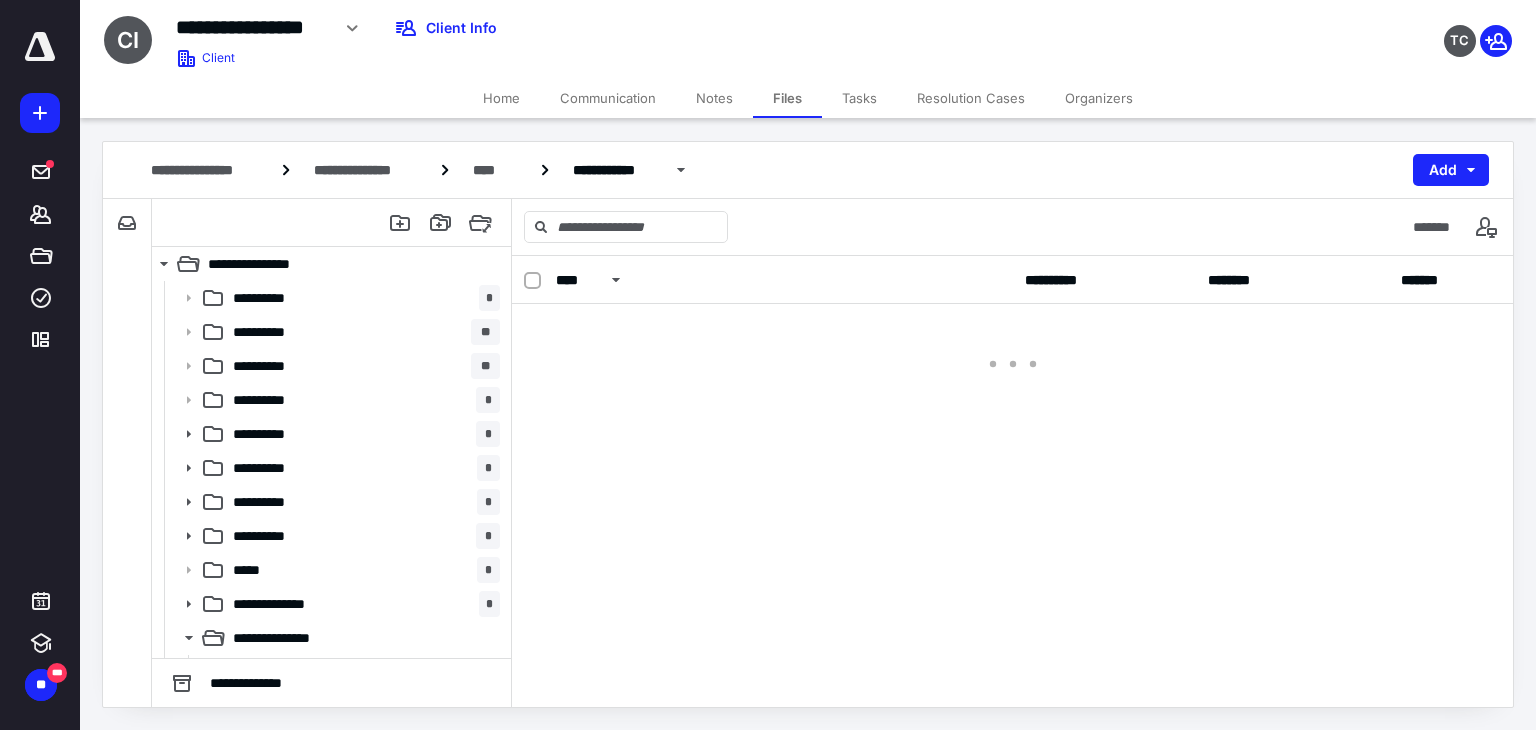 scroll, scrollTop: 0, scrollLeft: 0, axis: both 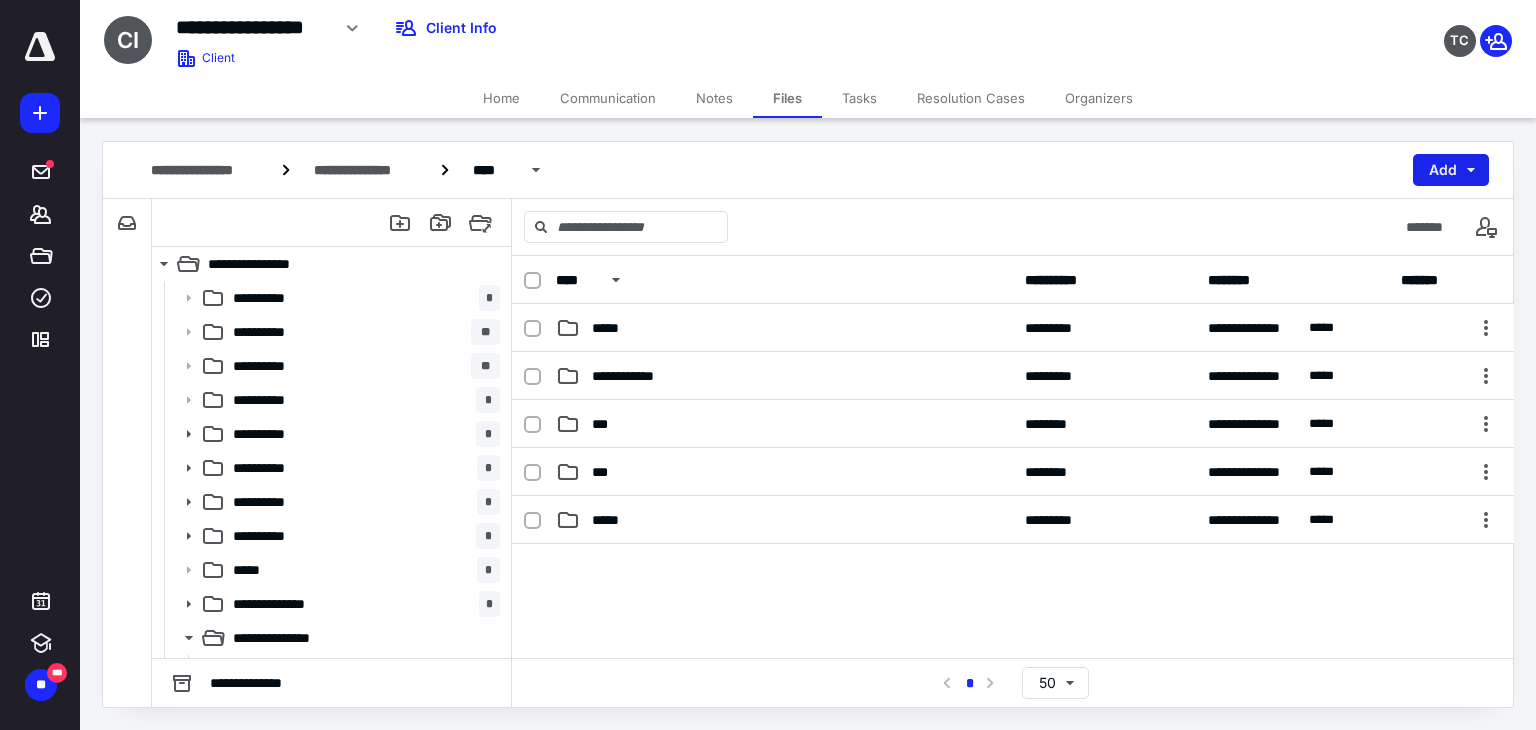 drag, startPoint x: 660, startPoint y: 584, endPoint x: 1460, endPoint y: 180, distance: 896.2232 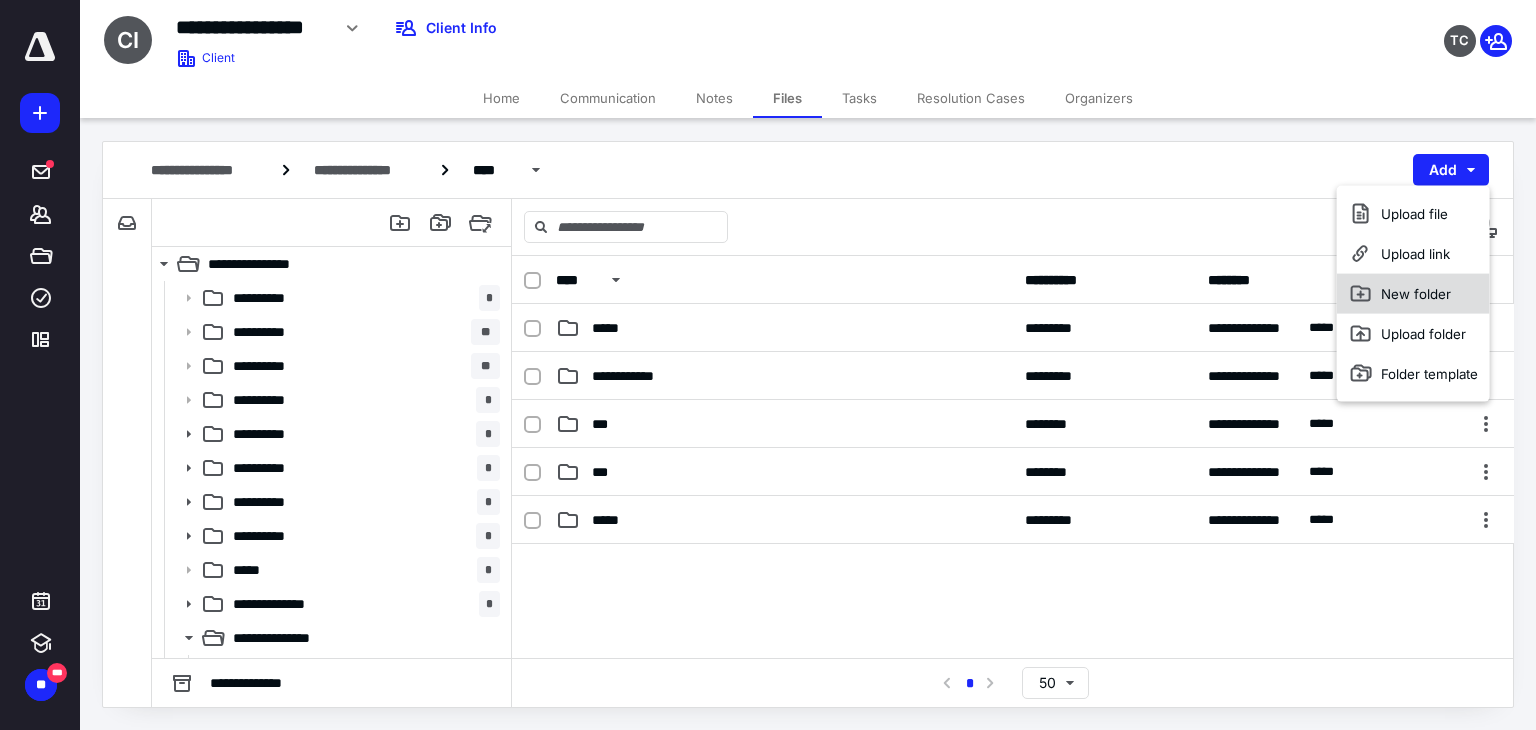 click on "New folder" at bounding box center (1413, 294) 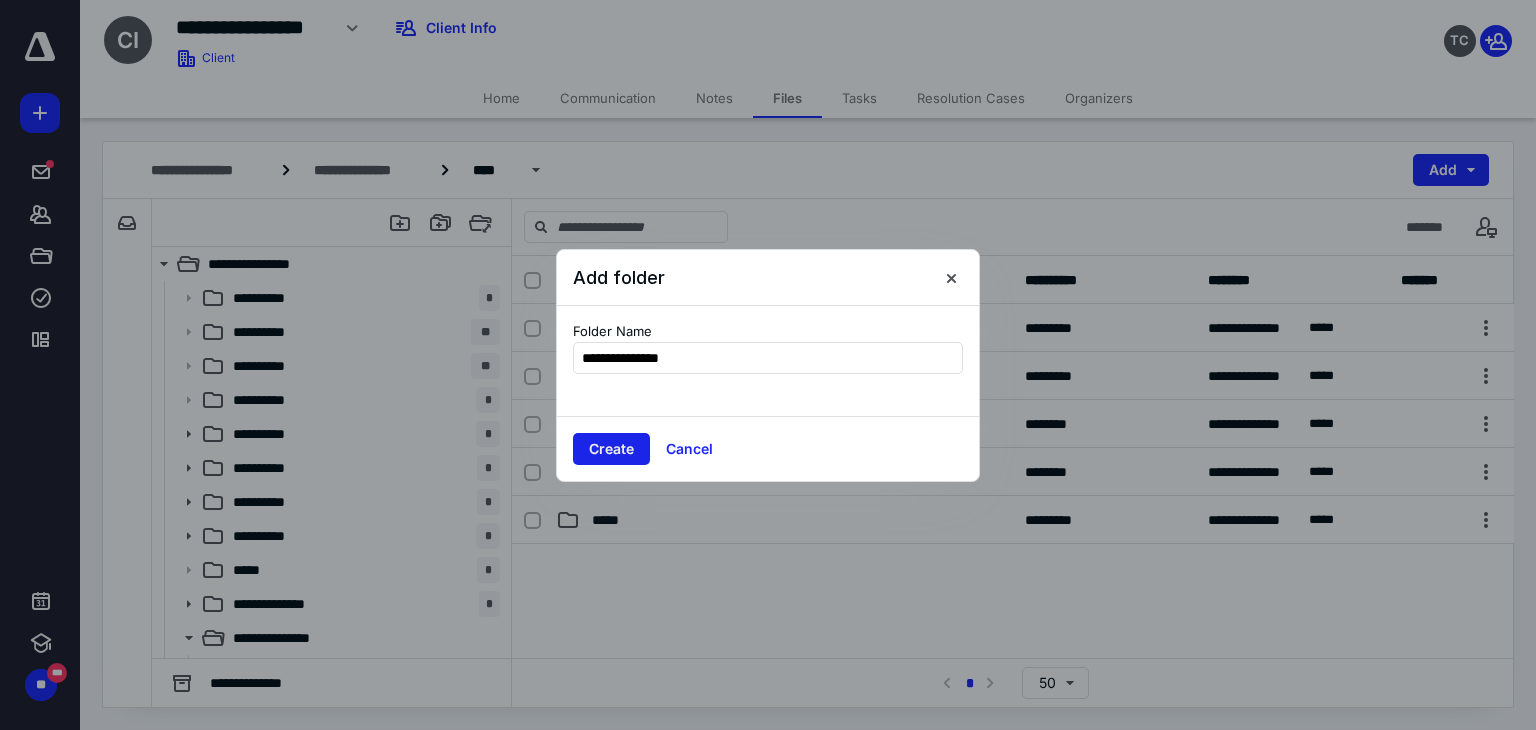 type on "**********" 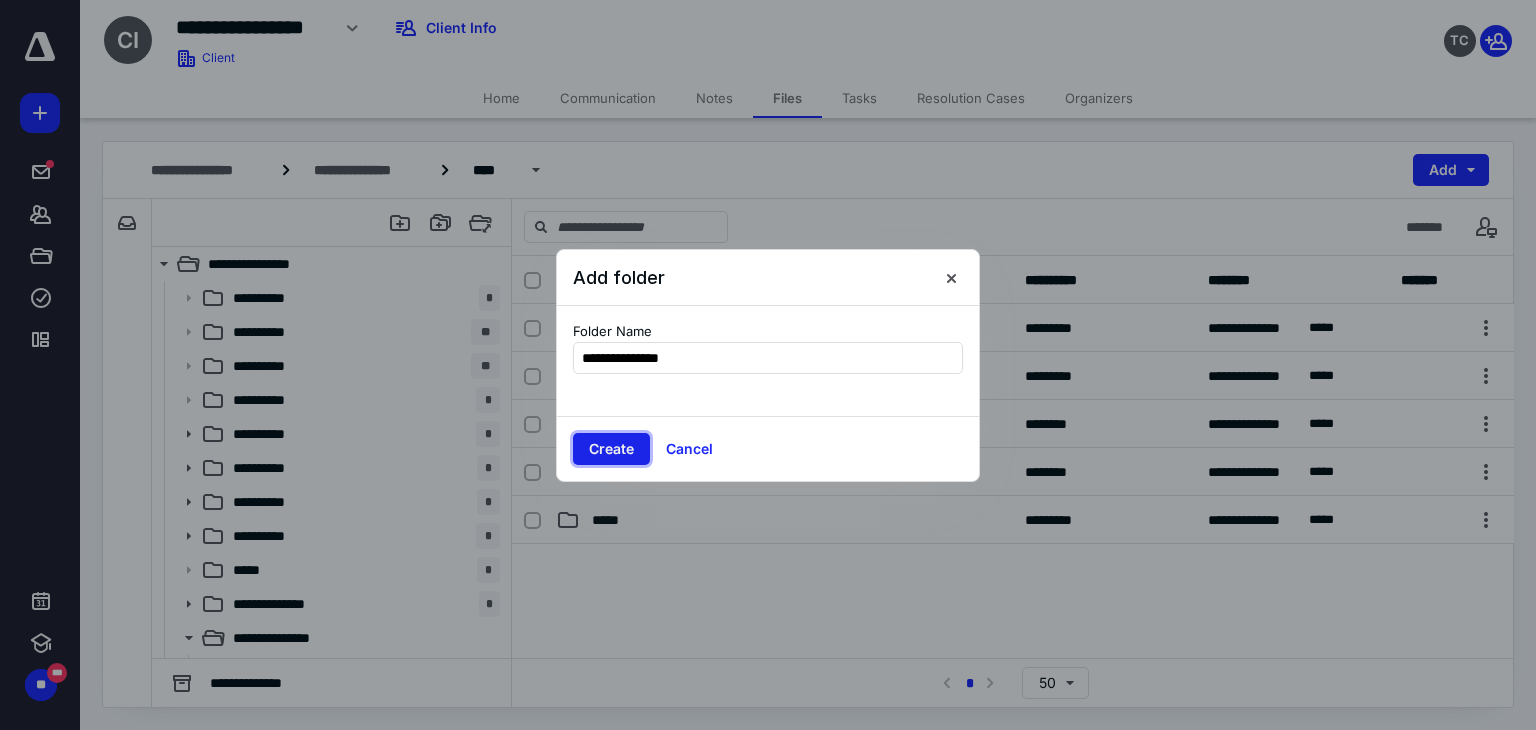 click on "Create" at bounding box center (611, 449) 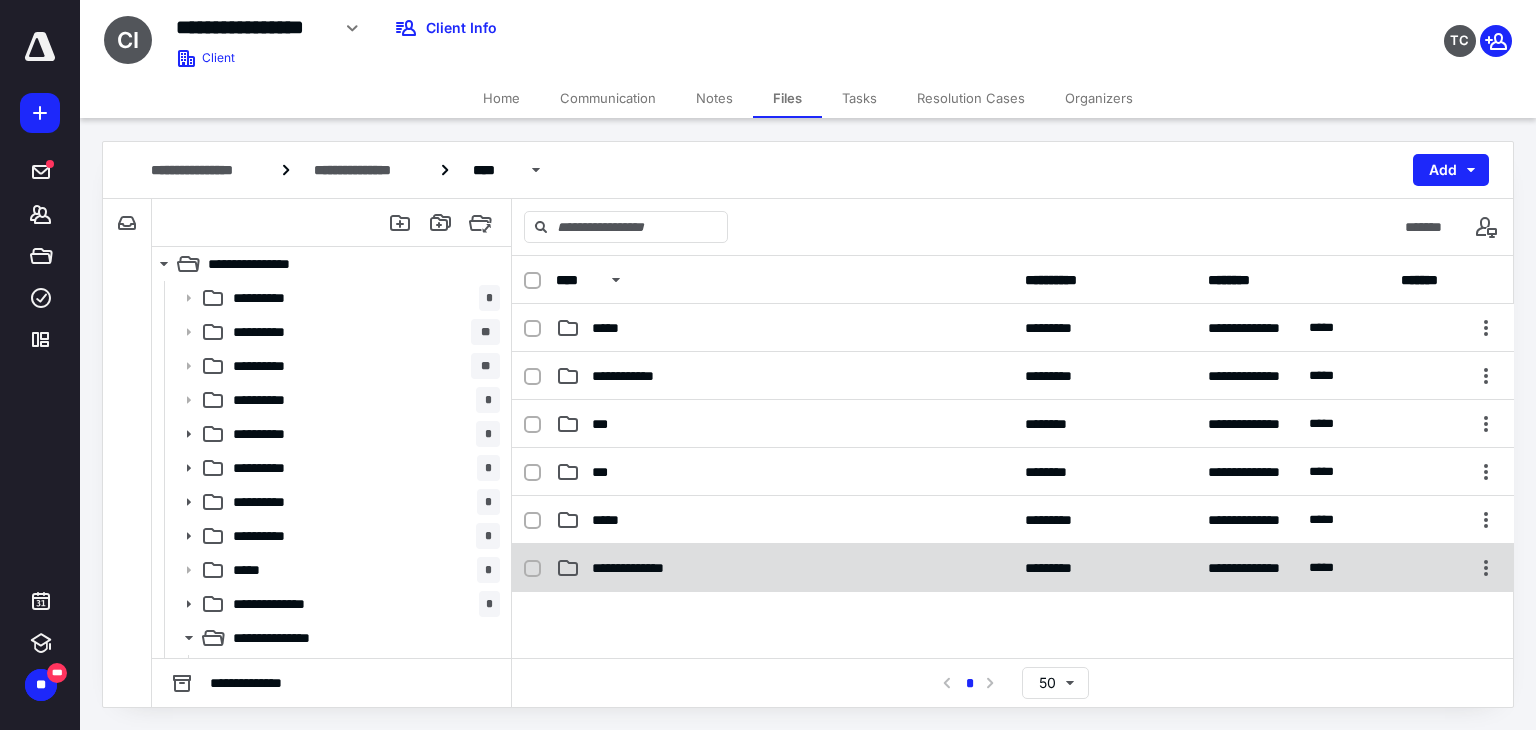 click on "**********" at bounding box center [641, 568] 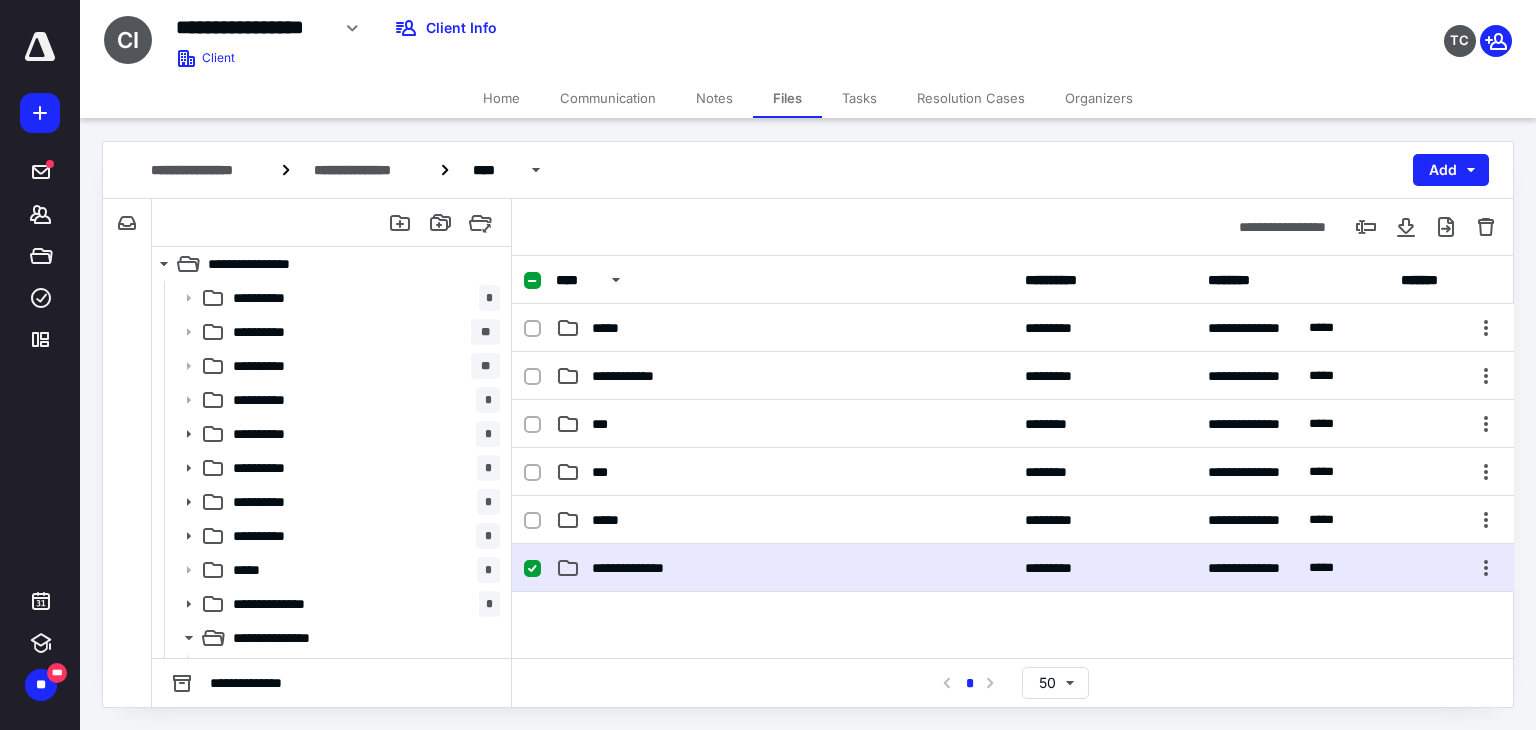 click on "**********" at bounding box center [641, 568] 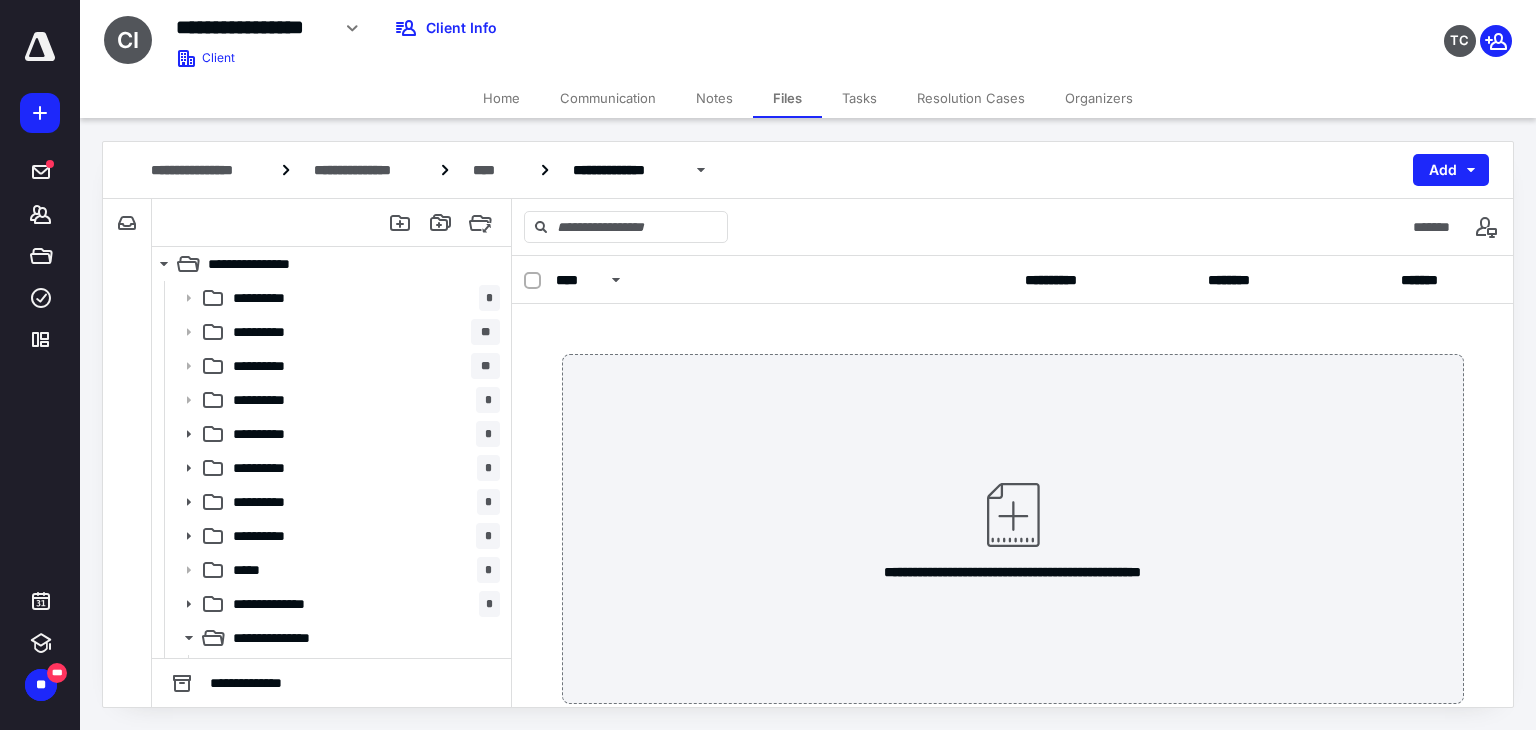 click at bounding box center (1013, 515) 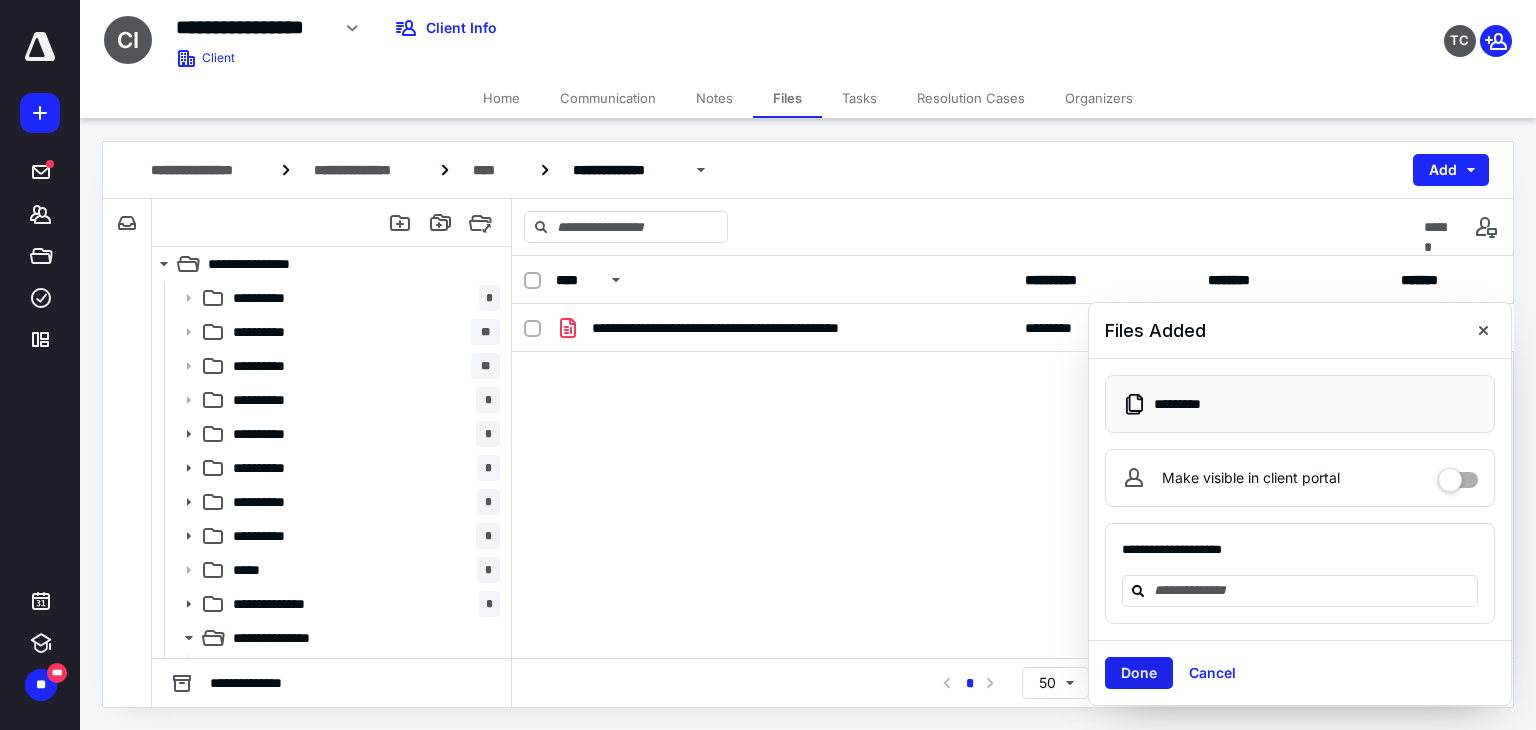 click on "Done" at bounding box center (1139, 673) 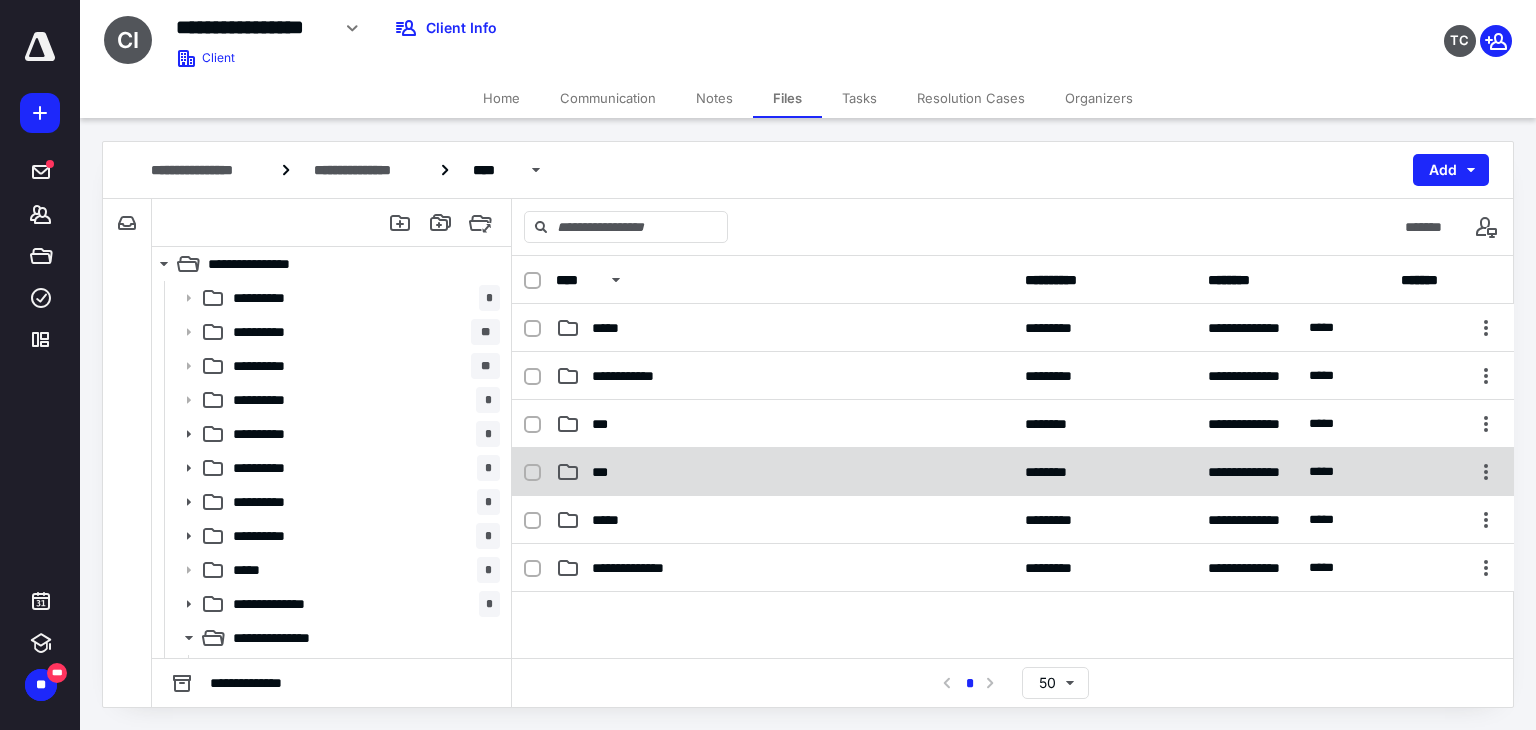 click on "***" at bounding box center [784, 472] 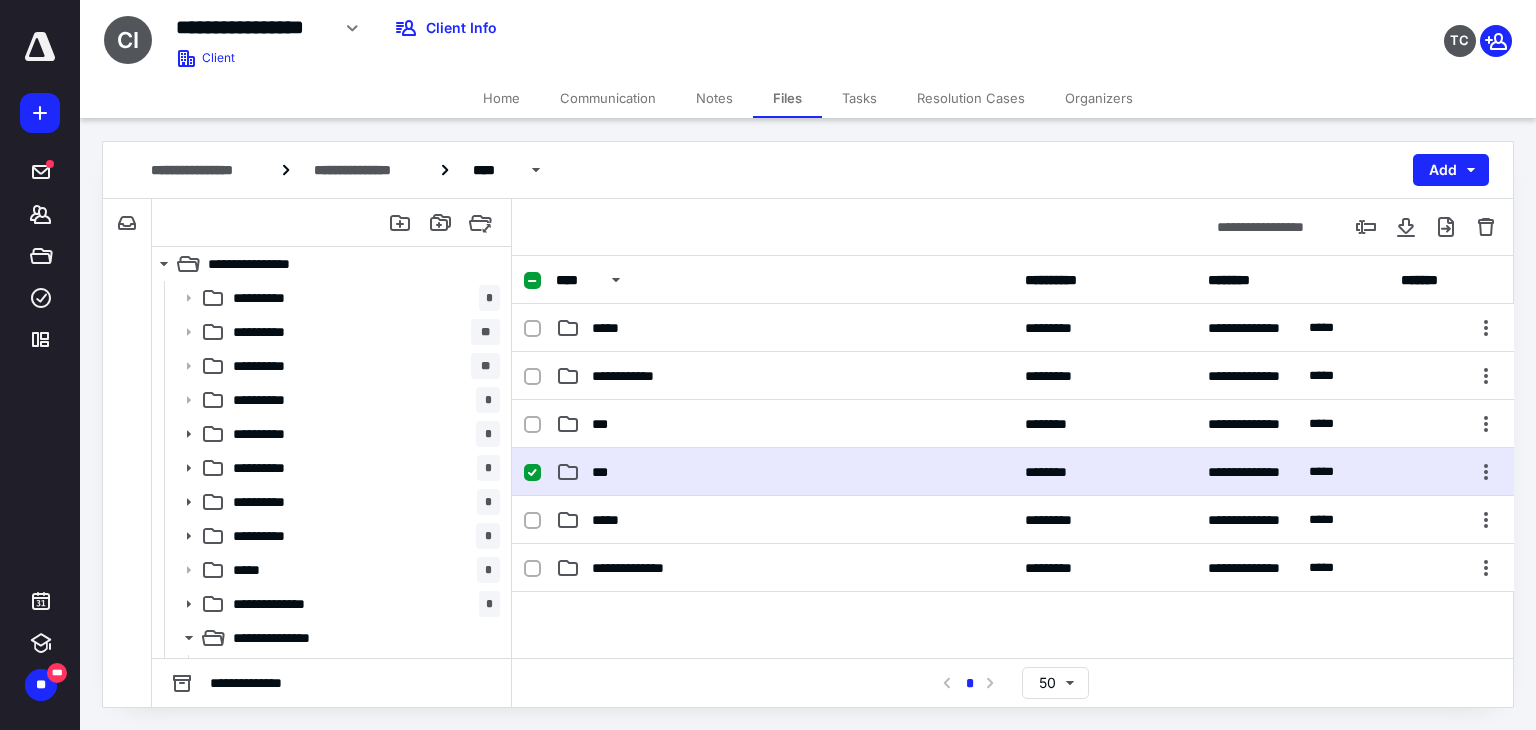 click on "***" at bounding box center (784, 472) 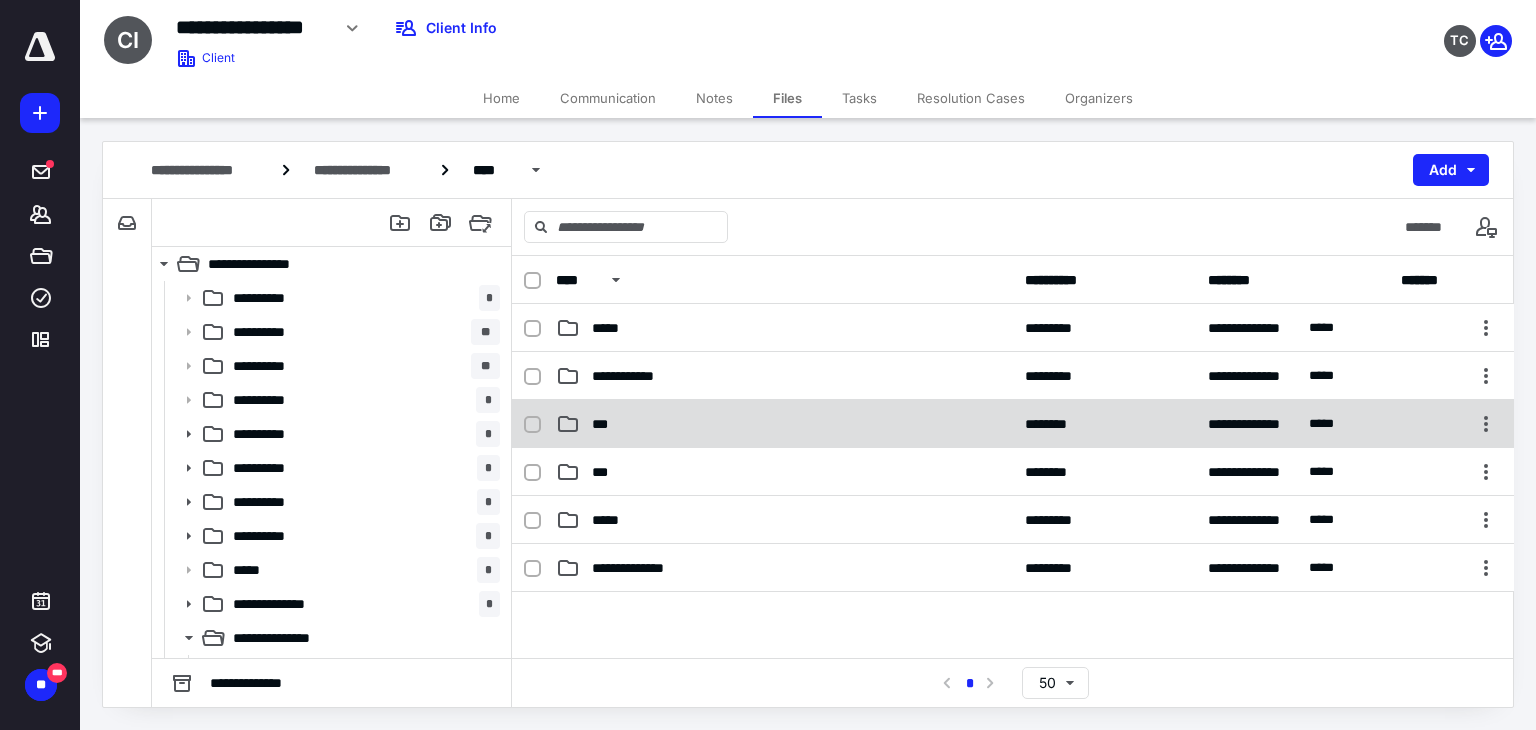 click on "**********" at bounding box center (1013, 424) 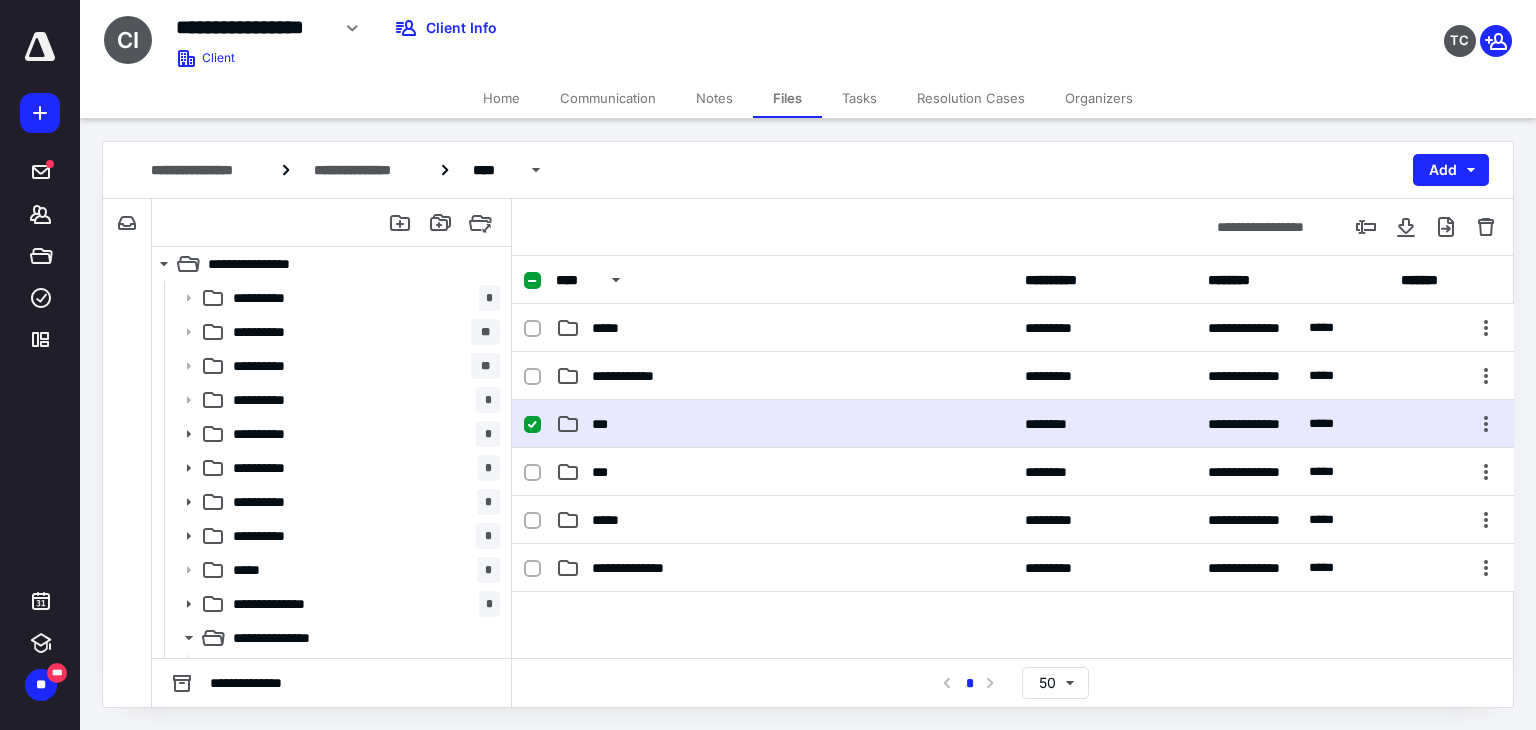 click on "**********" at bounding box center (1013, 424) 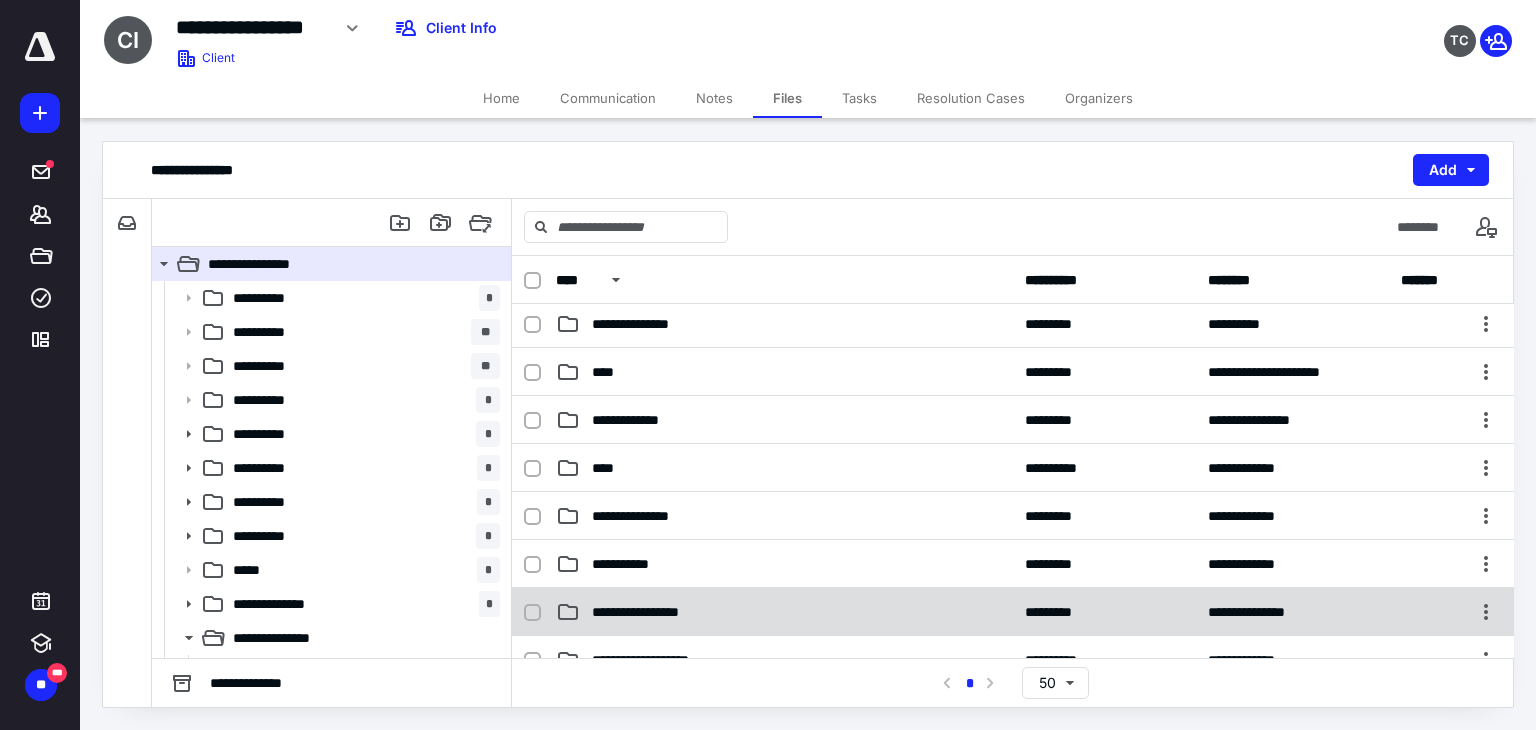 scroll, scrollTop: 700, scrollLeft: 0, axis: vertical 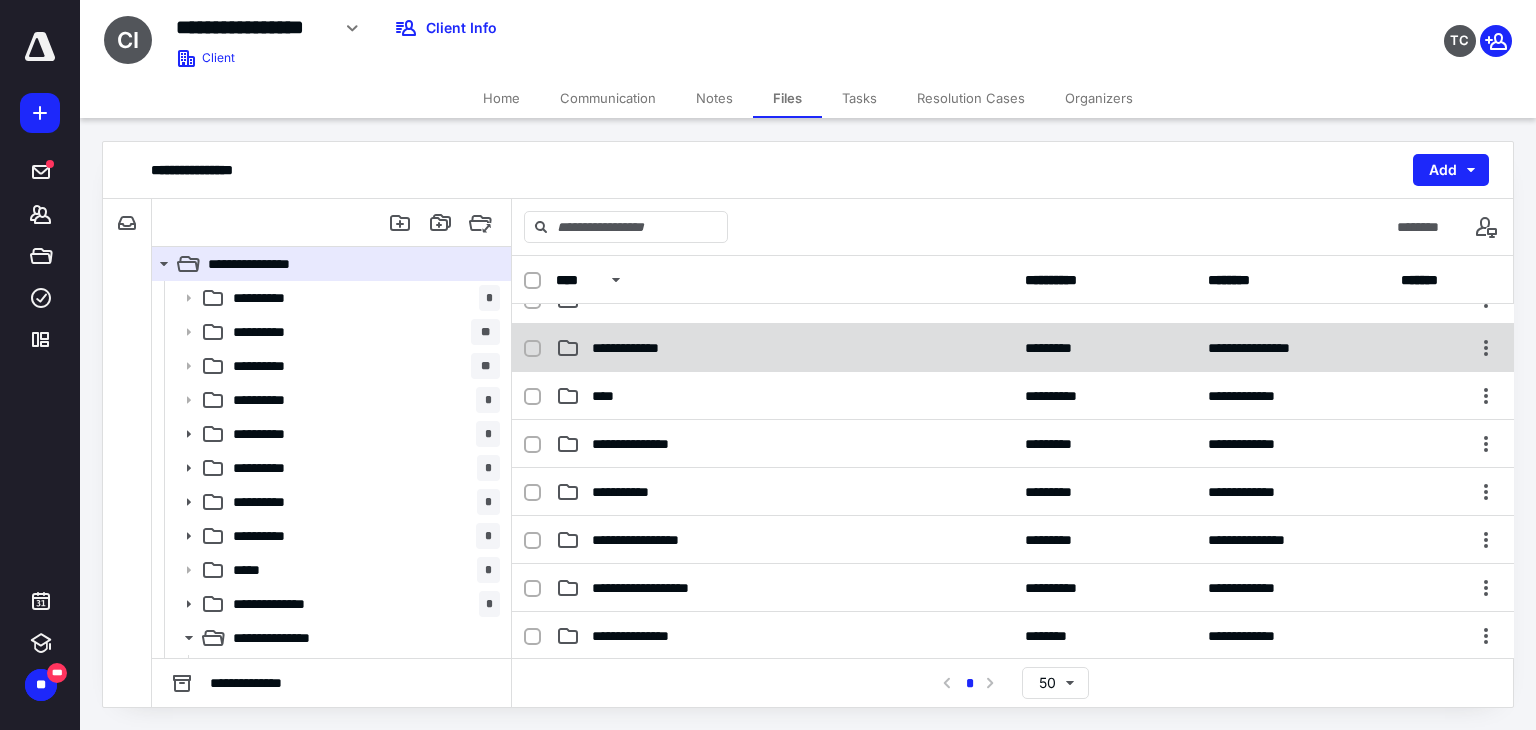 click on "**********" at bounding box center (1013, 348) 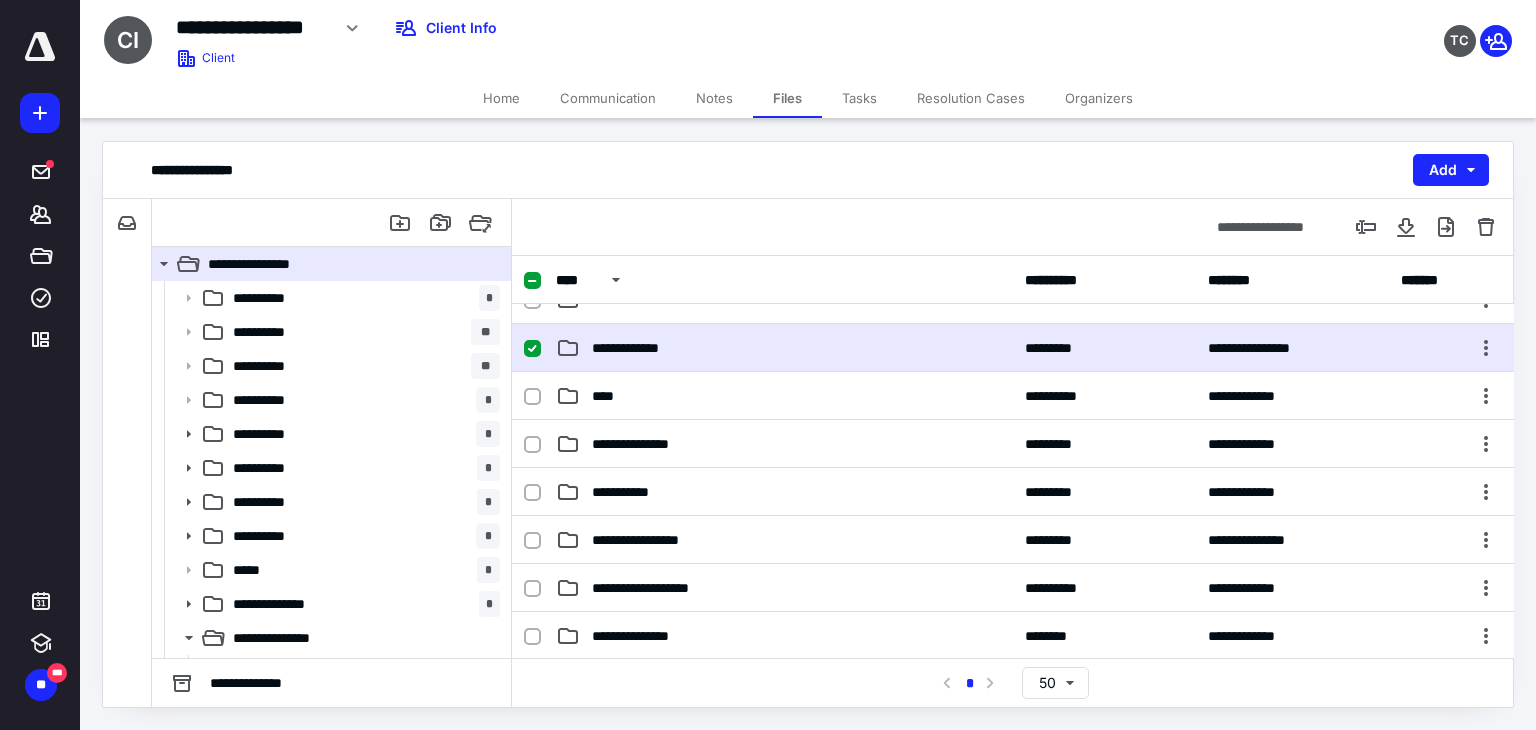 click on "**********" at bounding box center (1013, 348) 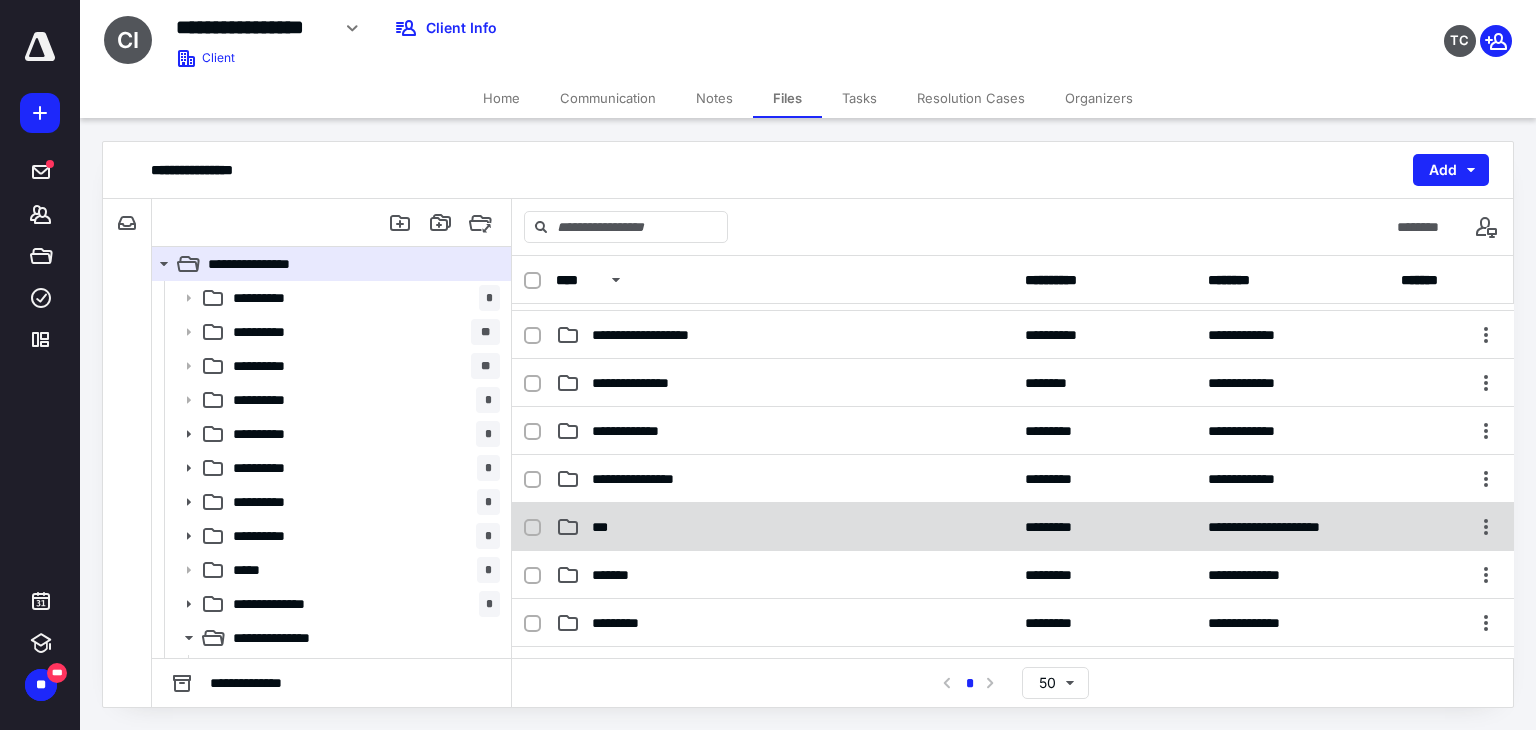 scroll, scrollTop: 1100, scrollLeft: 0, axis: vertical 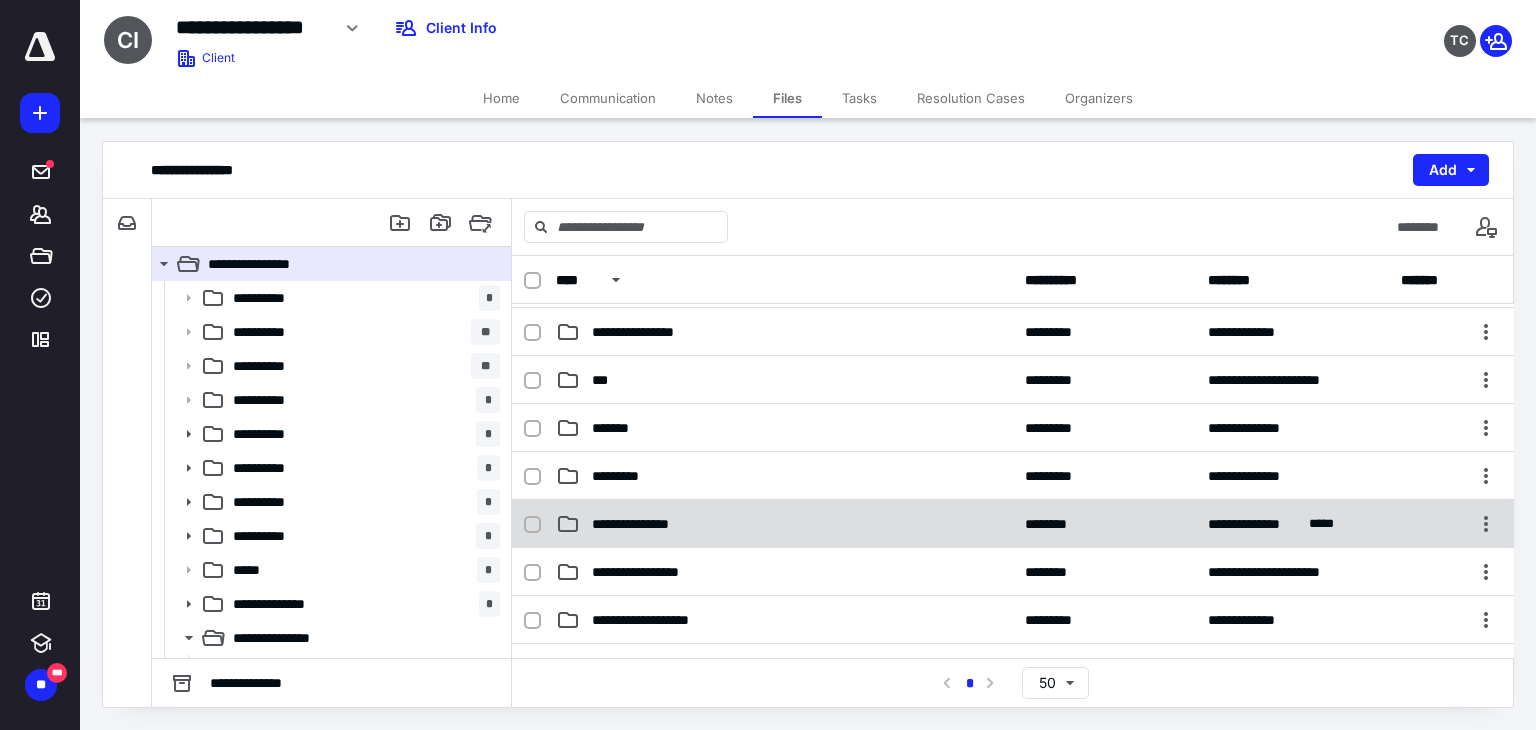 click on "**********" at bounding box center [1013, 524] 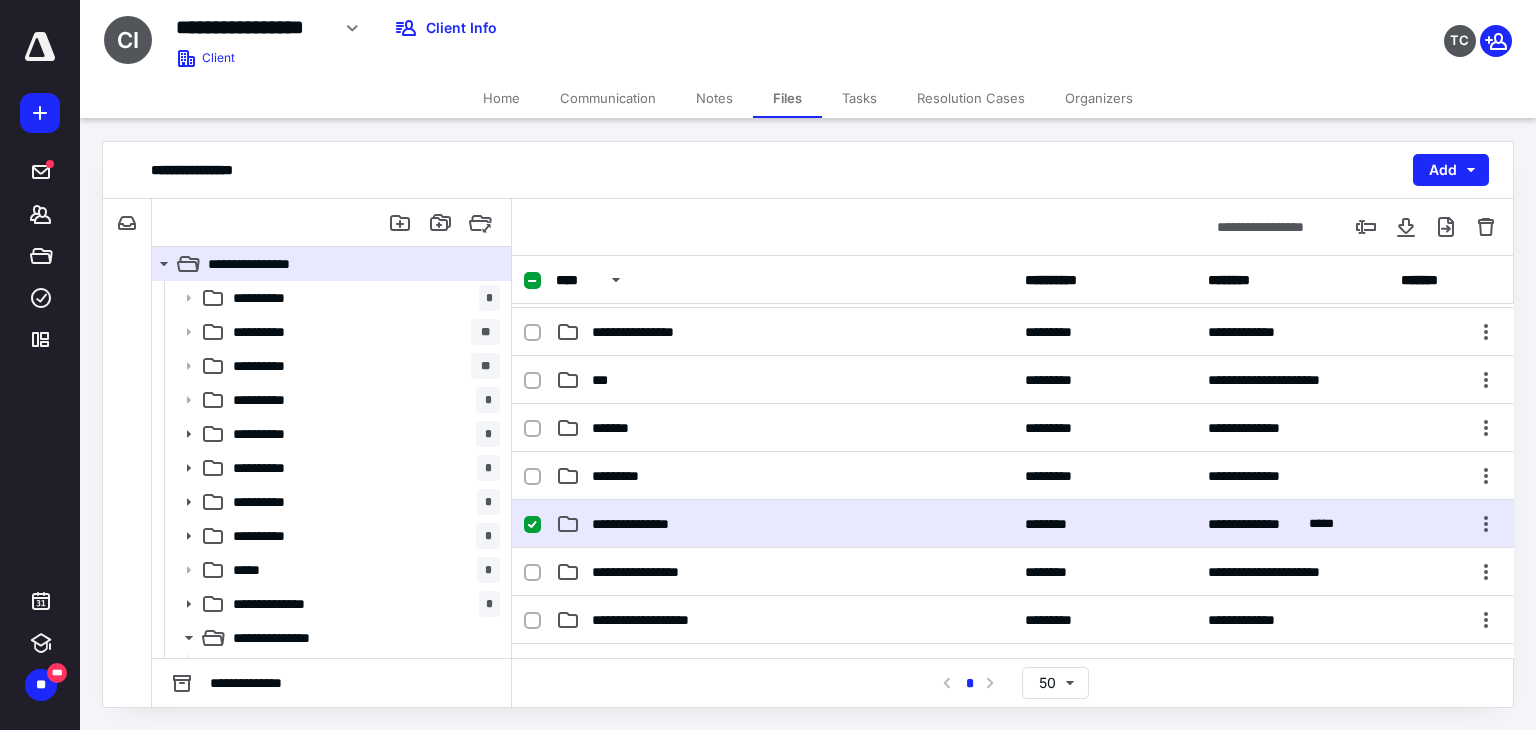 click on "**********" at bounding box center (1013, 524) 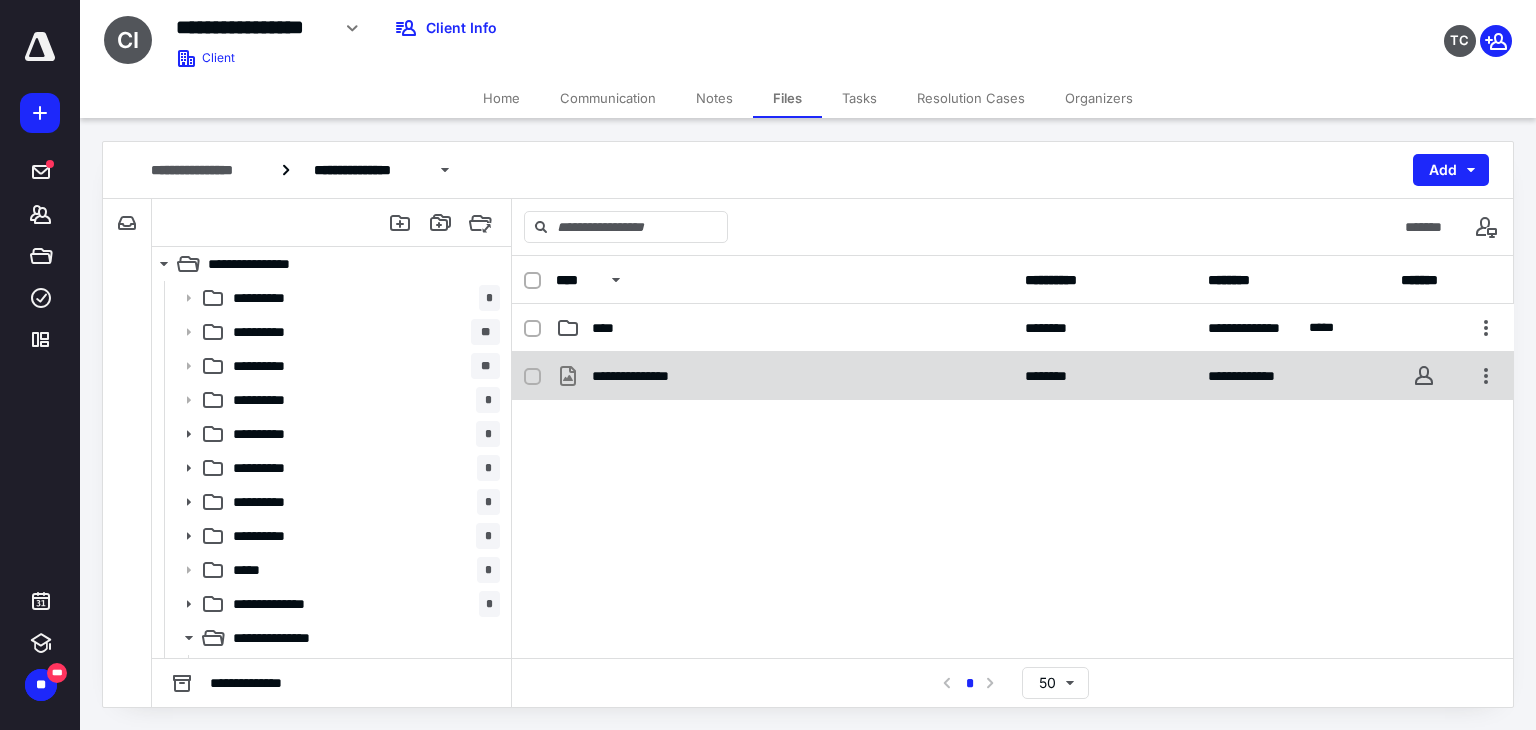click on "**********" at bounding box center [646, 376] 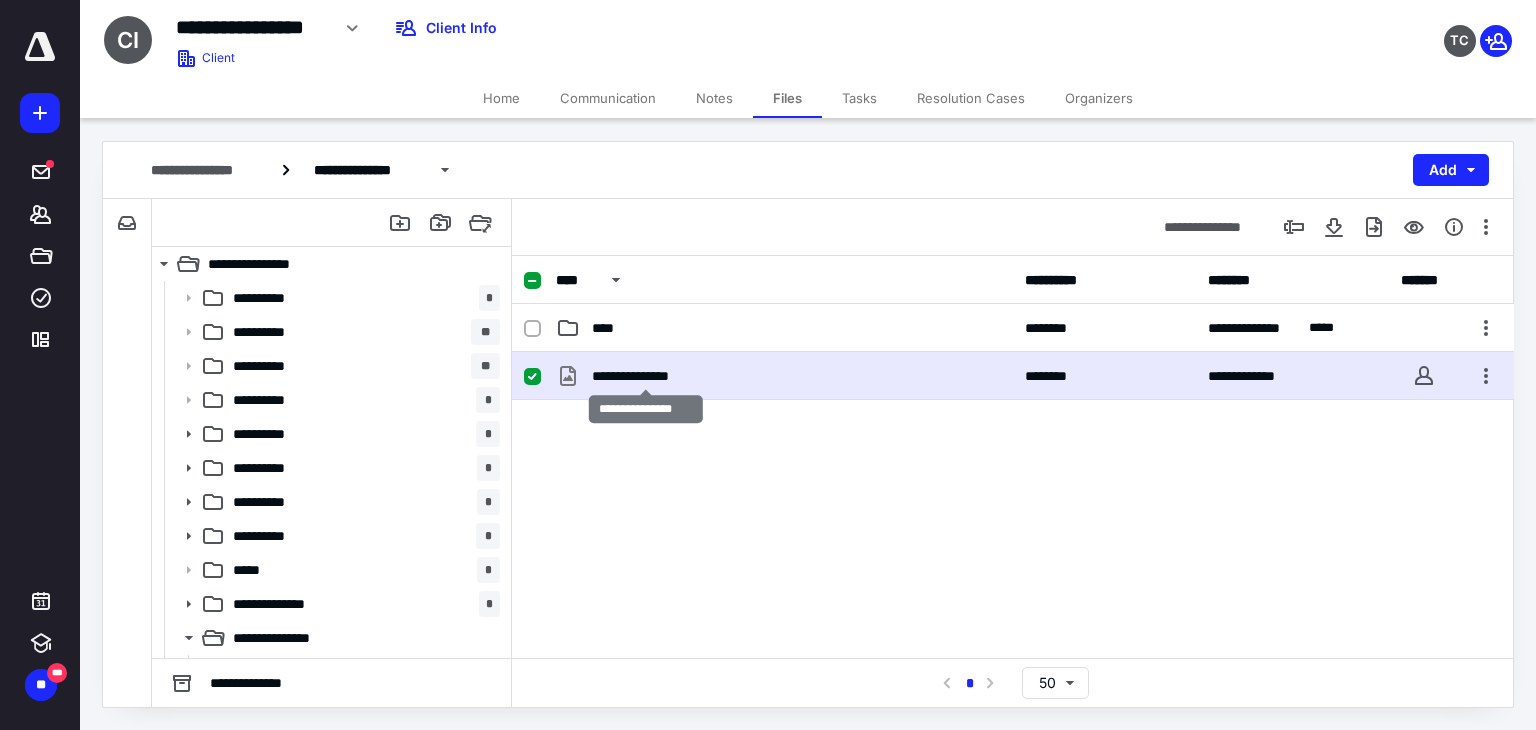 click on "**********" at bounding box center [646, 376] 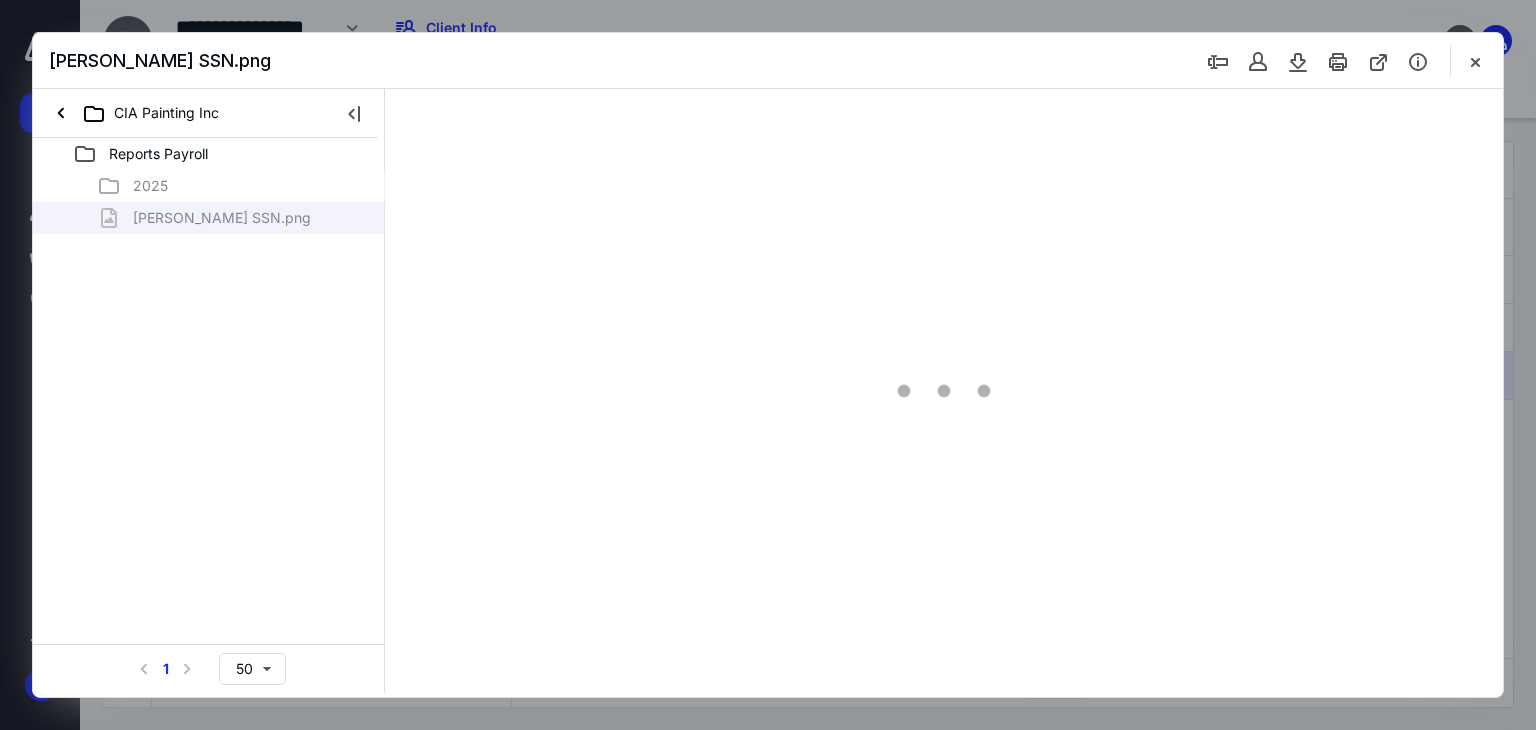 scroll, scrollTop: 0, scrollLeft: 0, axis: both 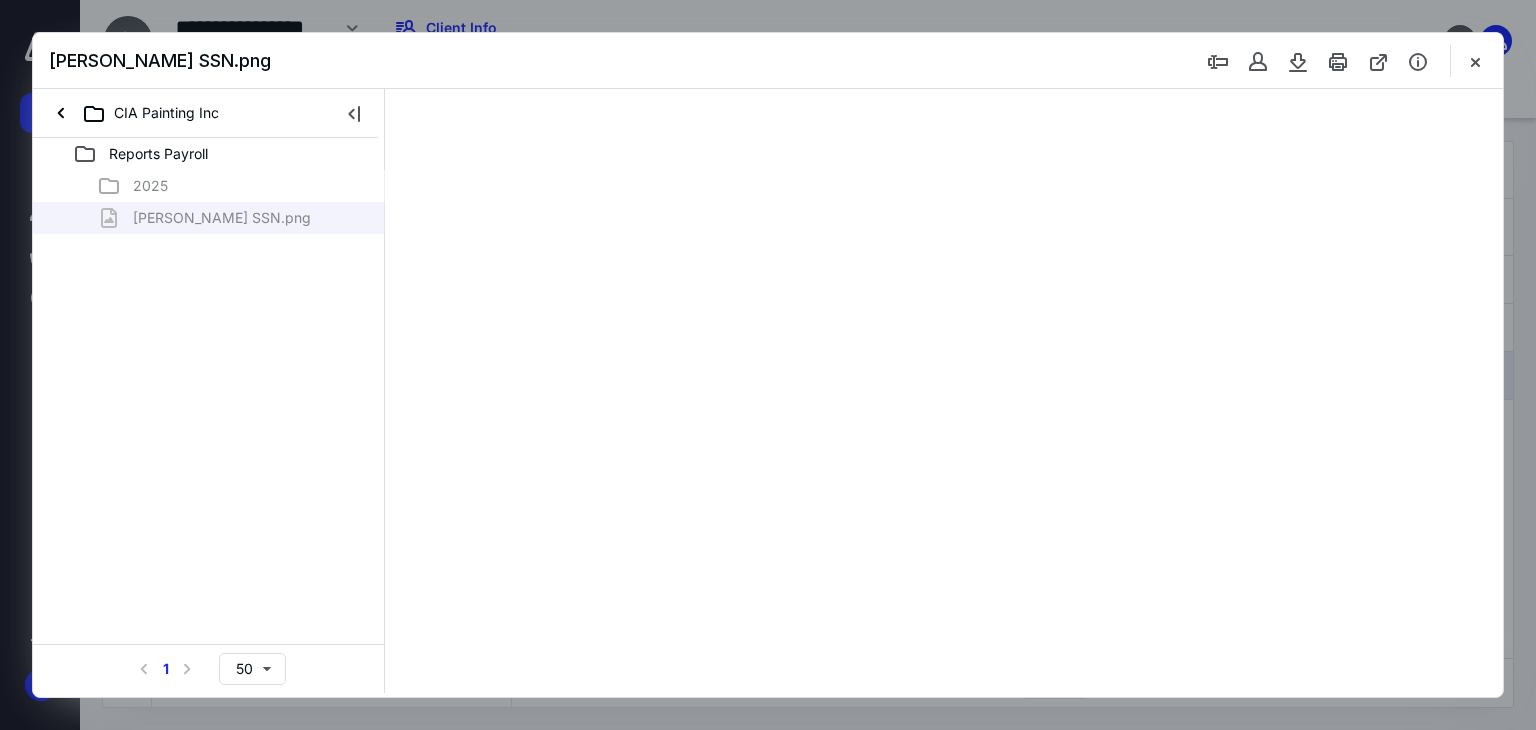 type on "71" 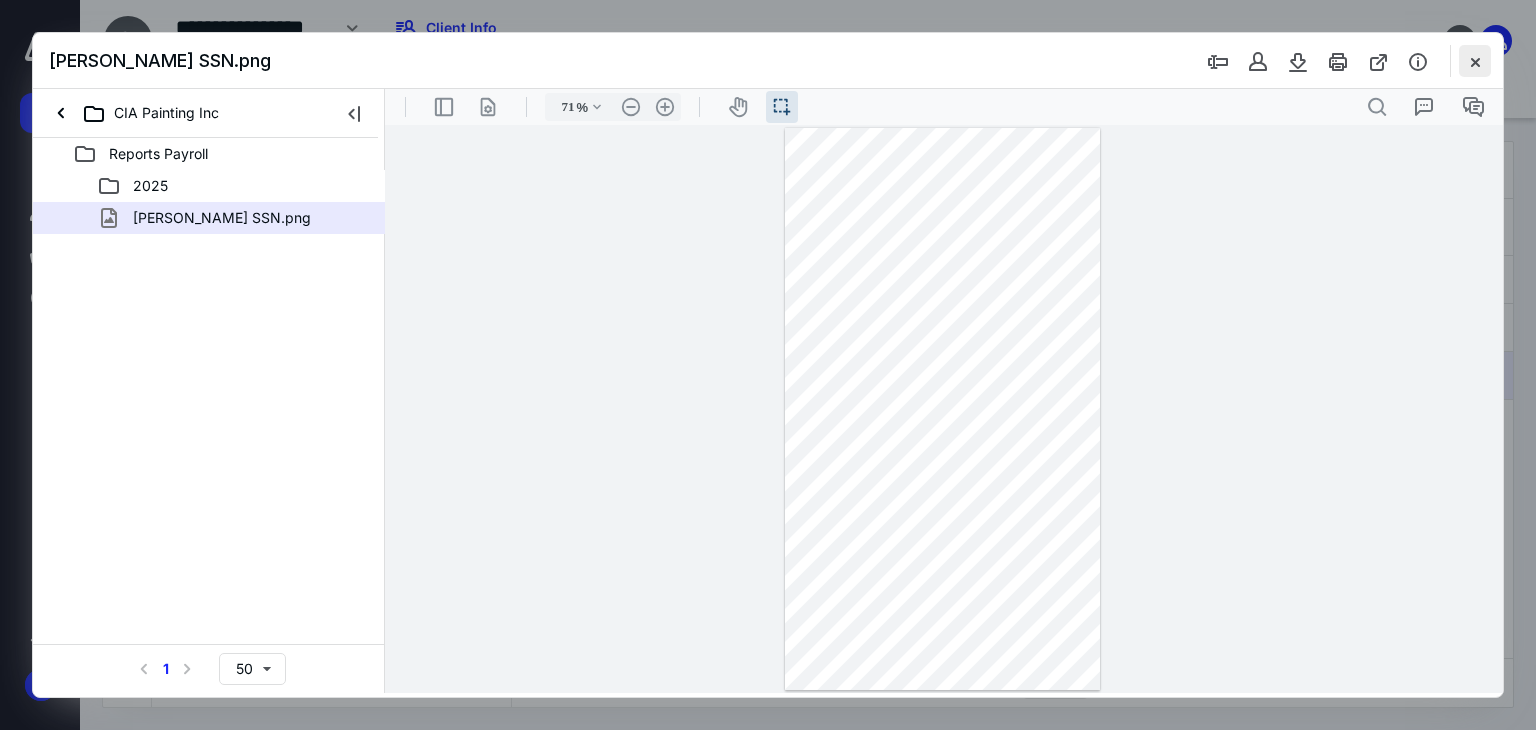 click at bounding box center [1475, 61] 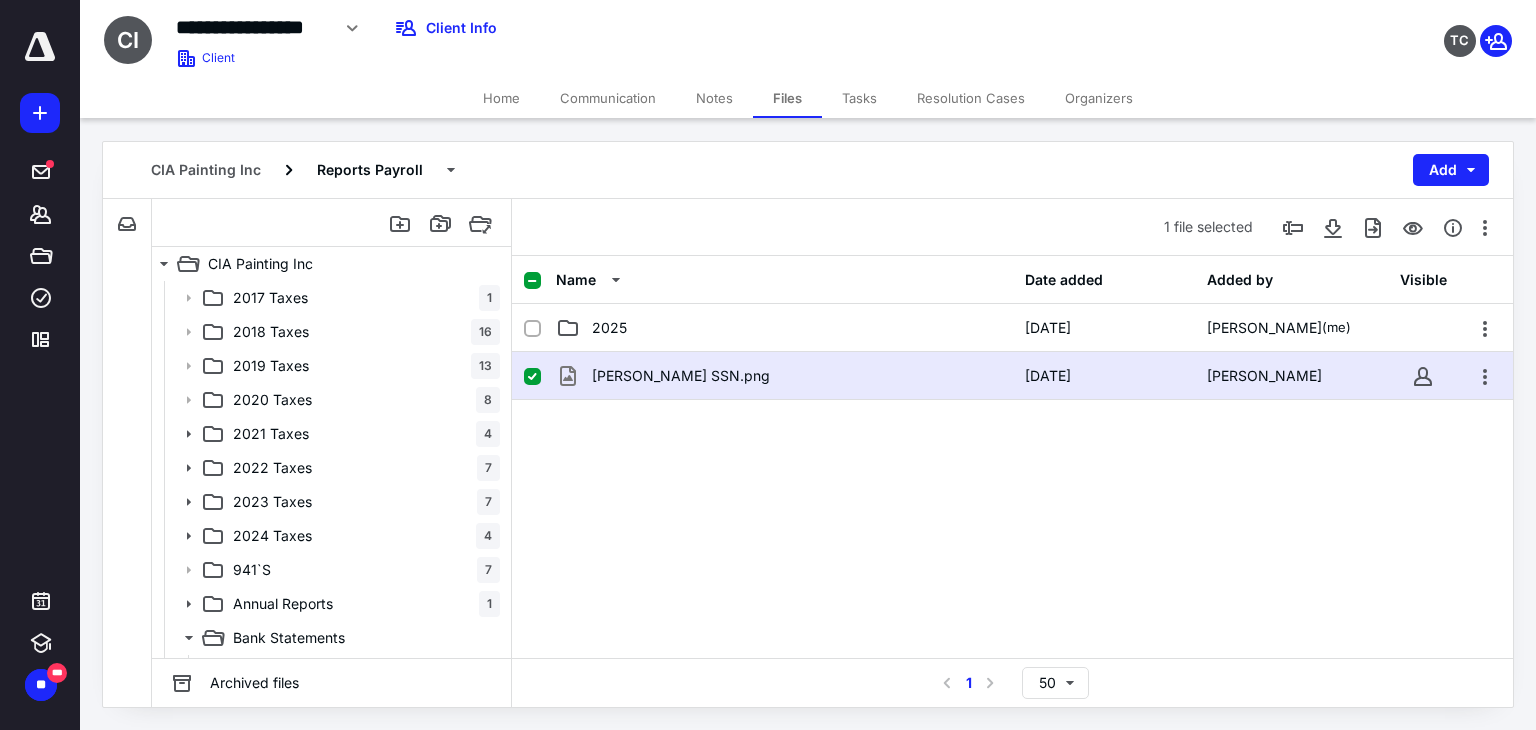click on "Notes" at bounding box center (714, 98) 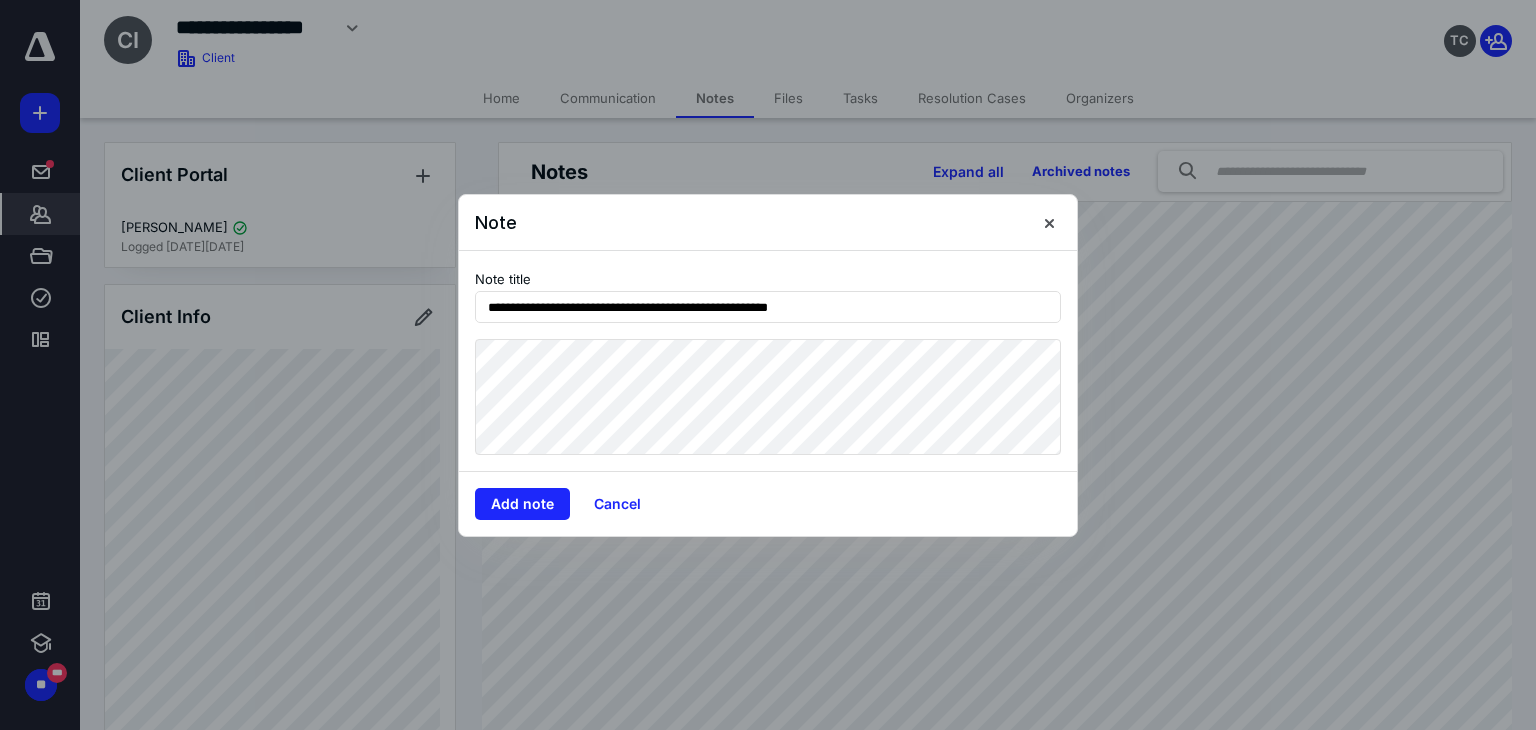 drag, startPoint x: 852, startPoint y: 309, endPoint x: 483, endPoint y: 289, distance: 369.5416 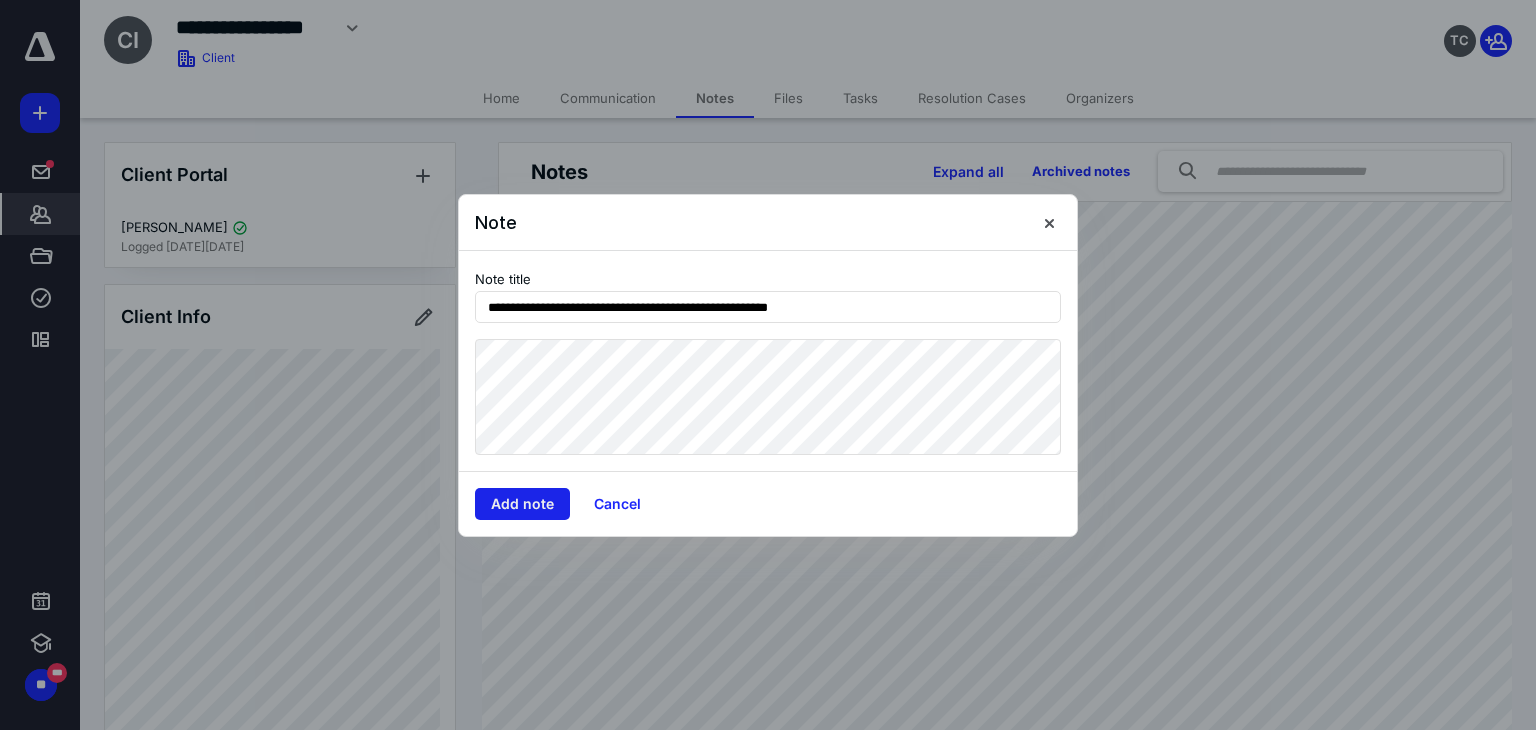 type on "**********" 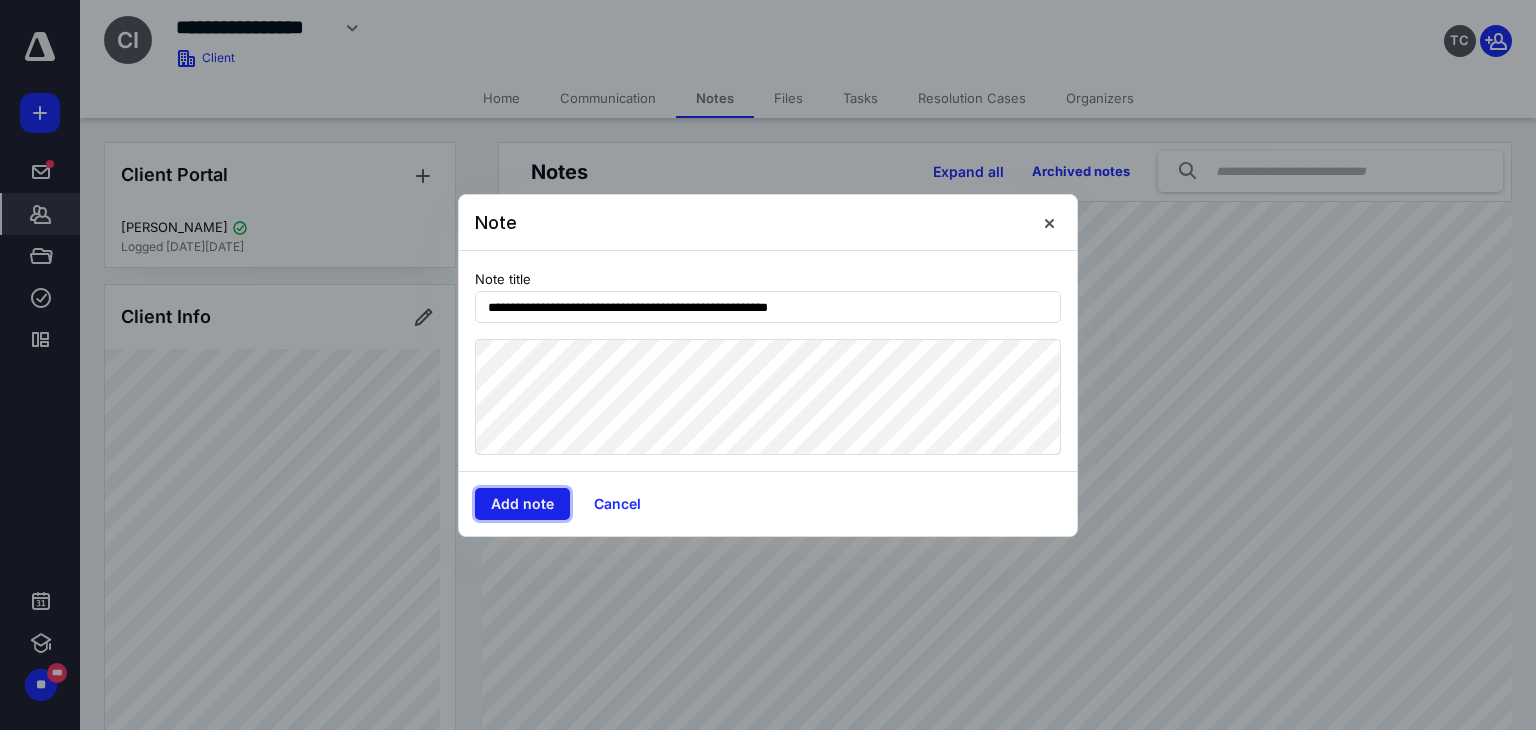 click on "Add note" at bounding box center [522, 504] 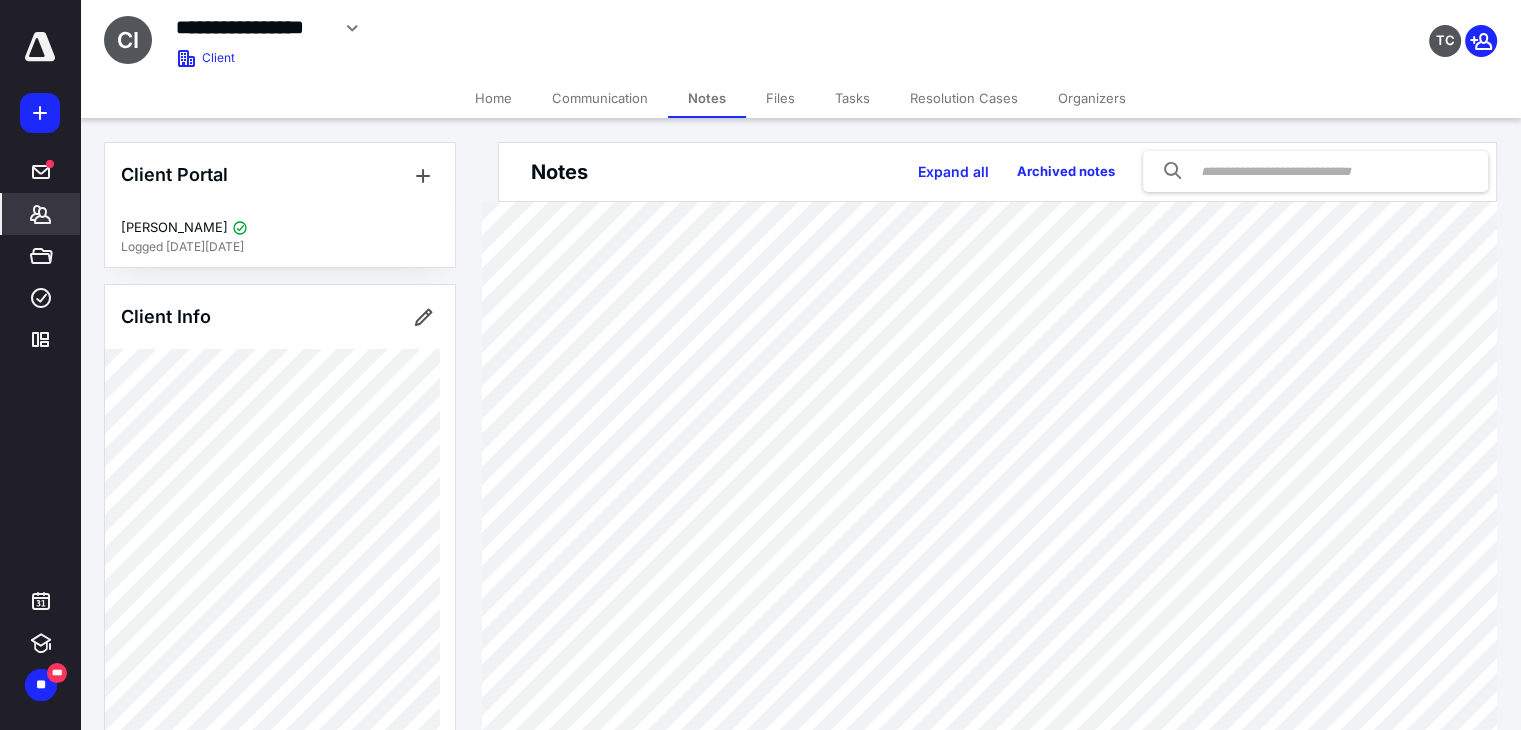 click 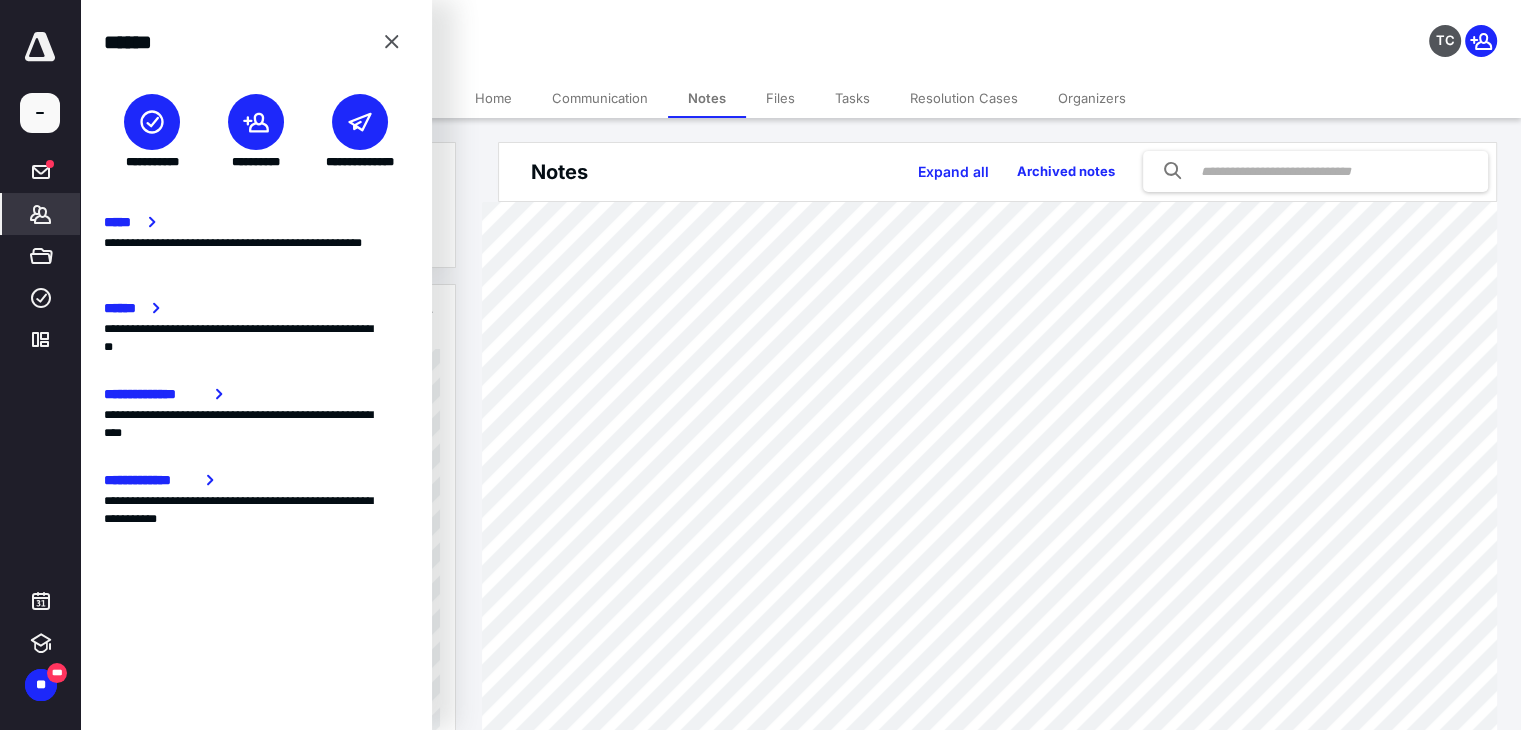 click 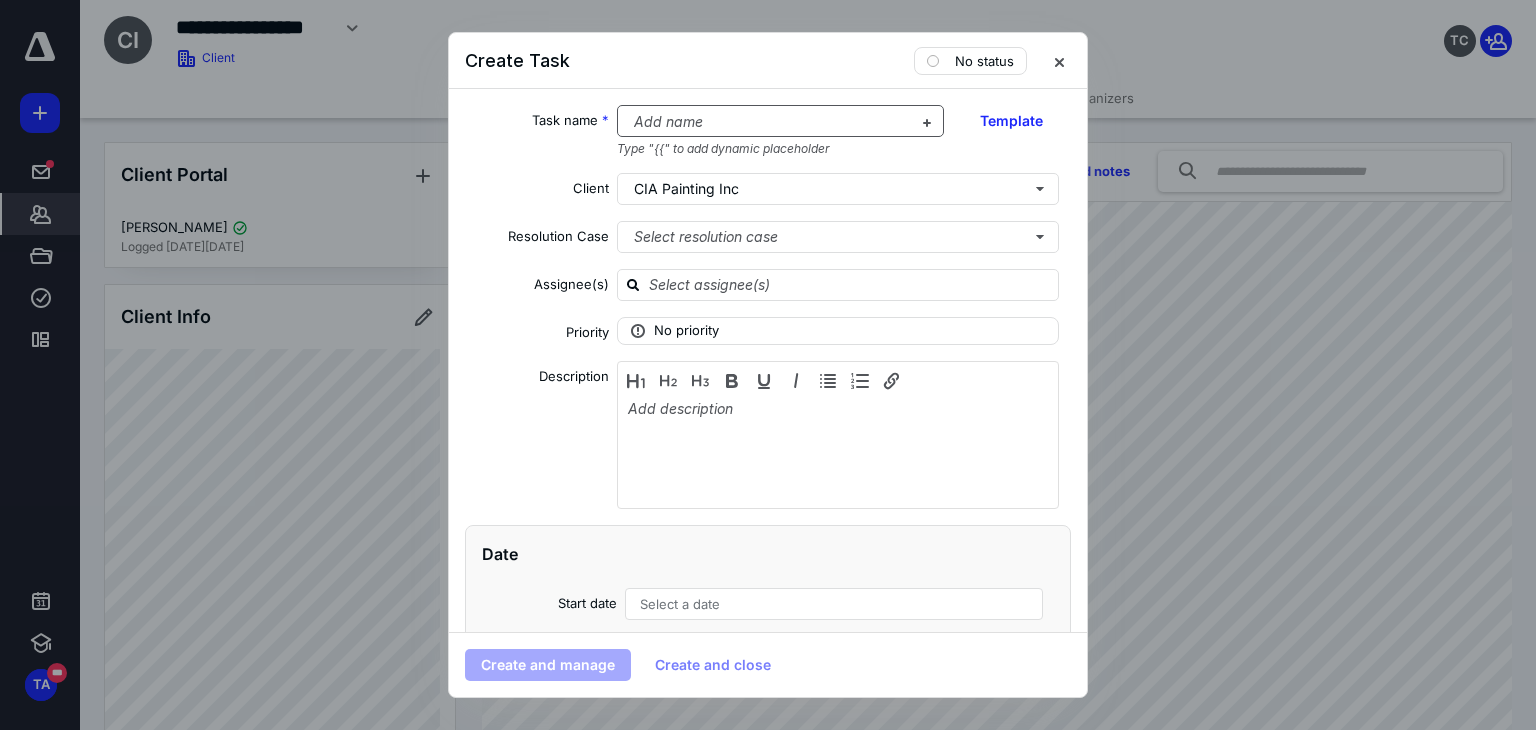 click at bounding box center (769, 122) 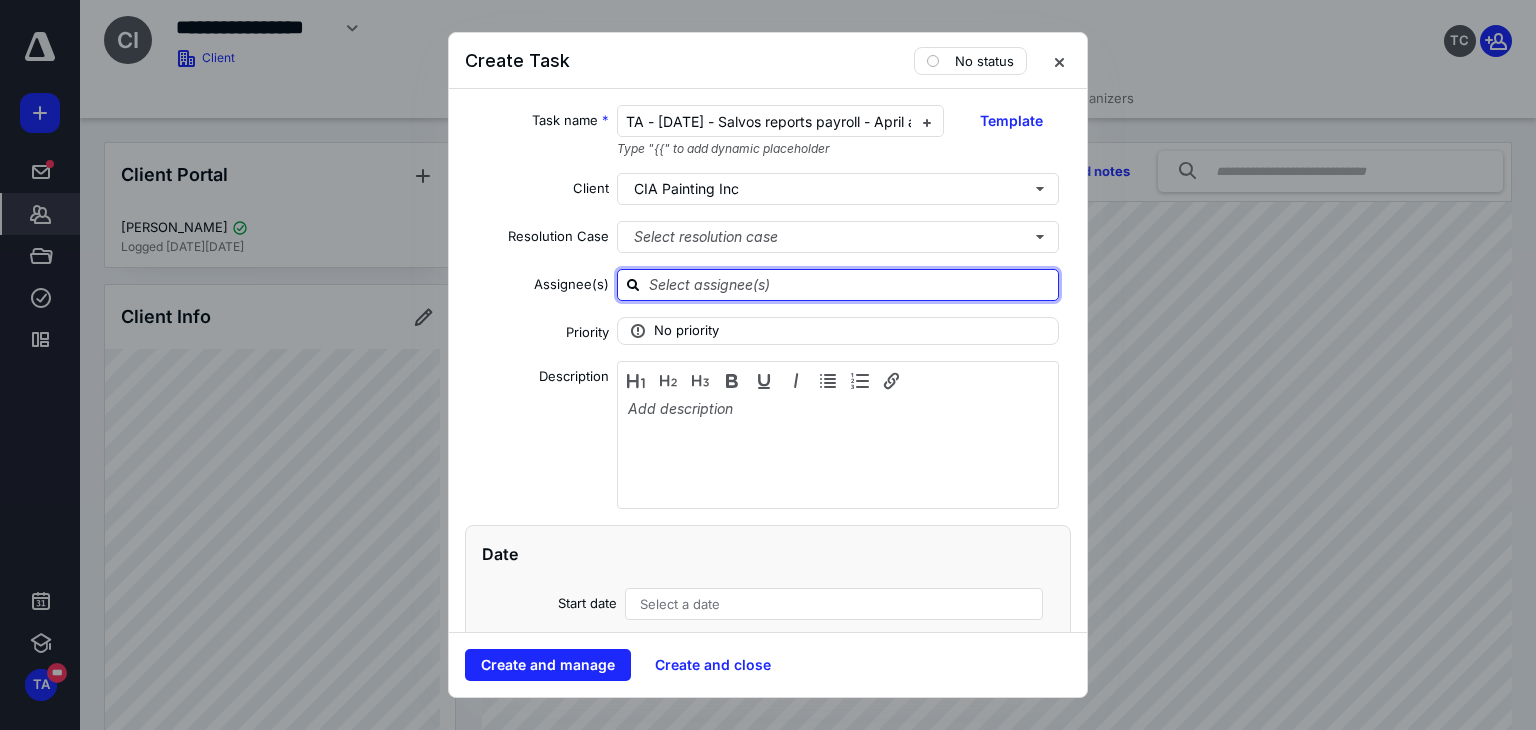 click at bounding box center [850, 284] 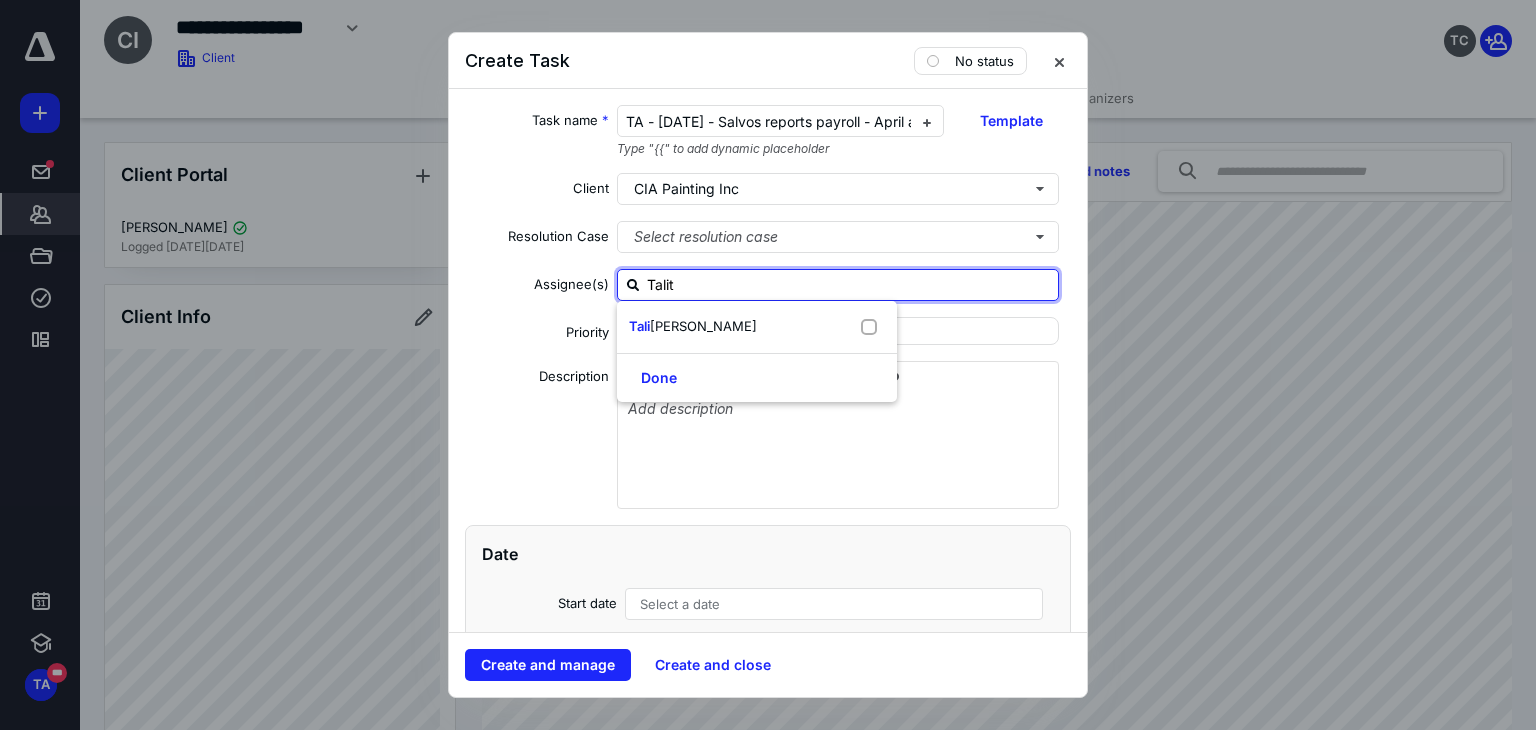 type on "Talita" 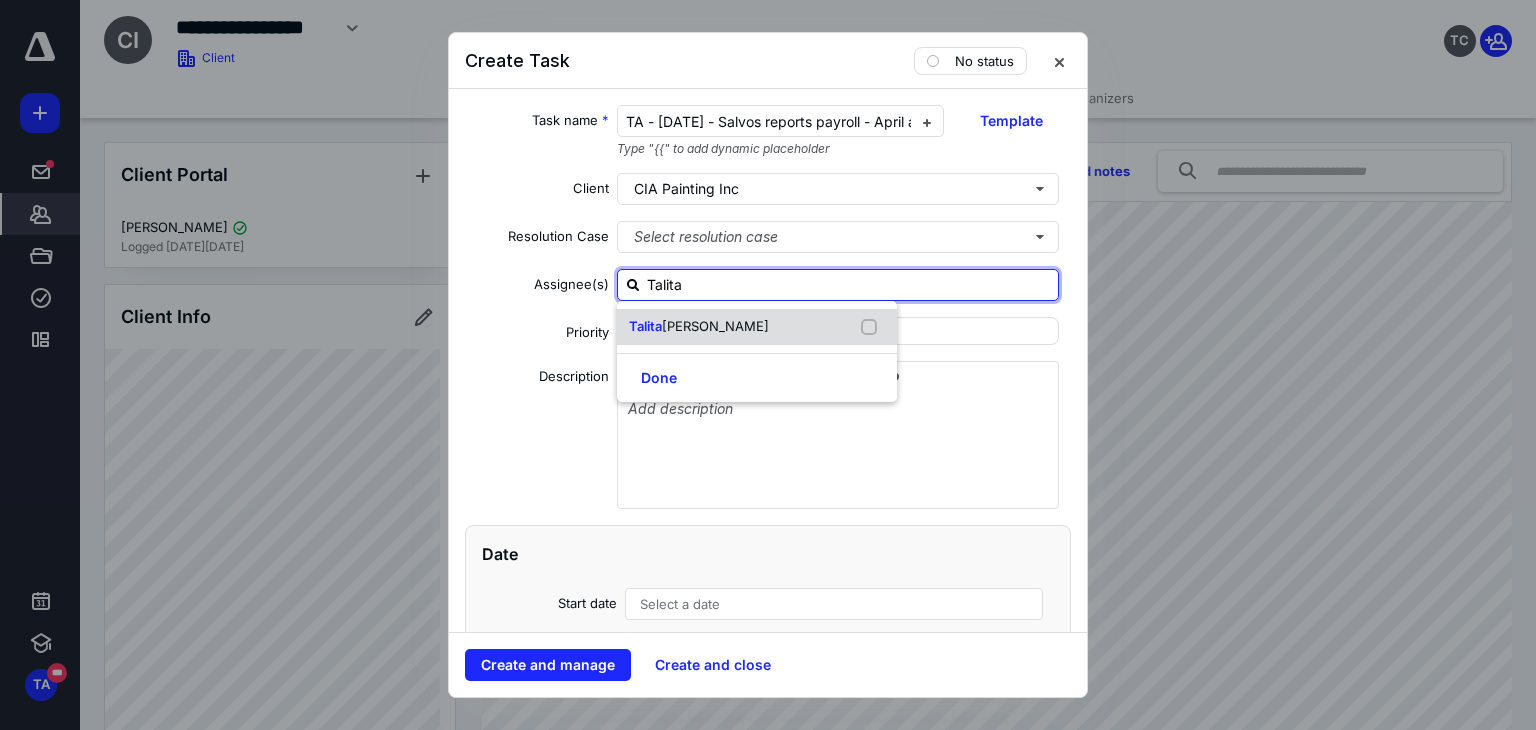 click on "[PERSON_NAME]" at bounding box center (715, 326) 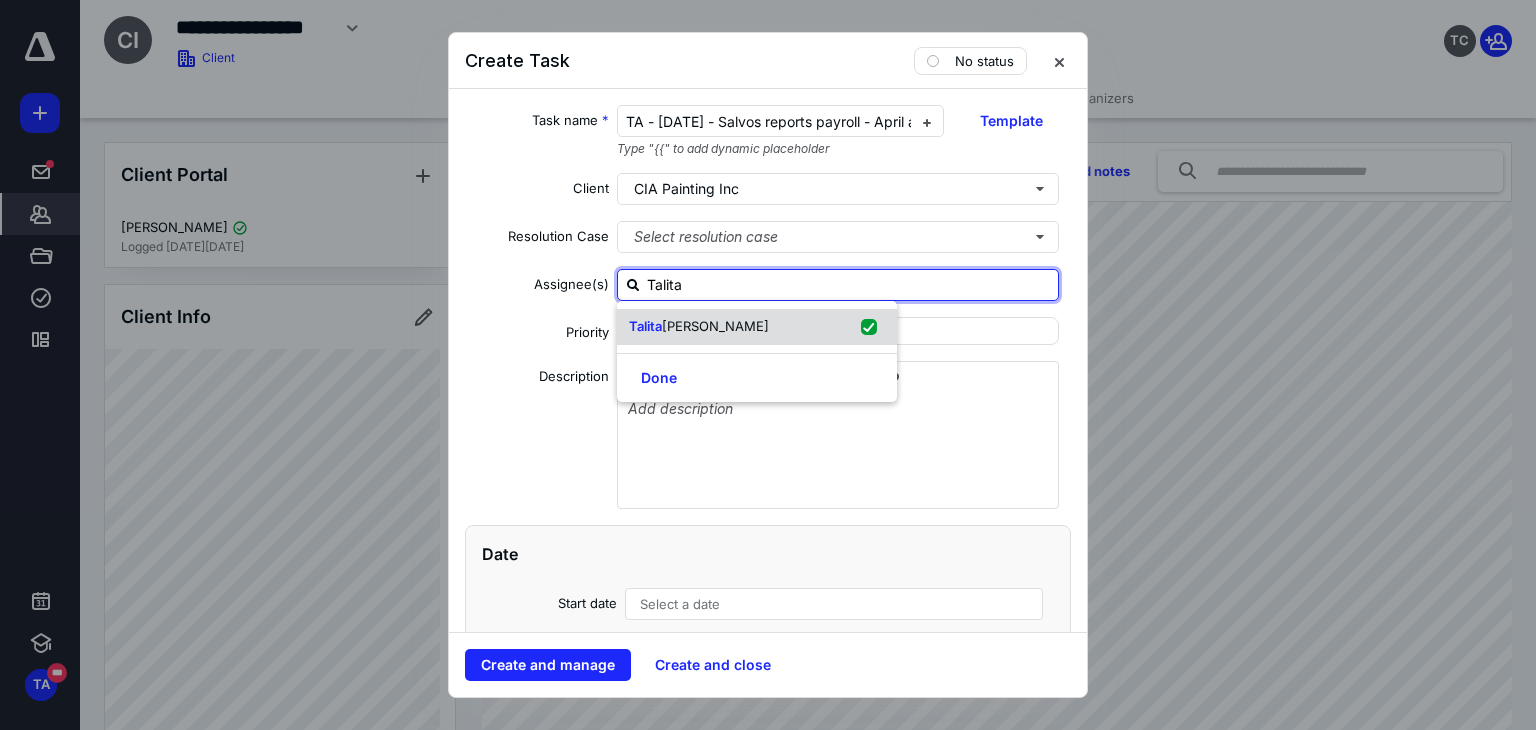 checkbox on "true" 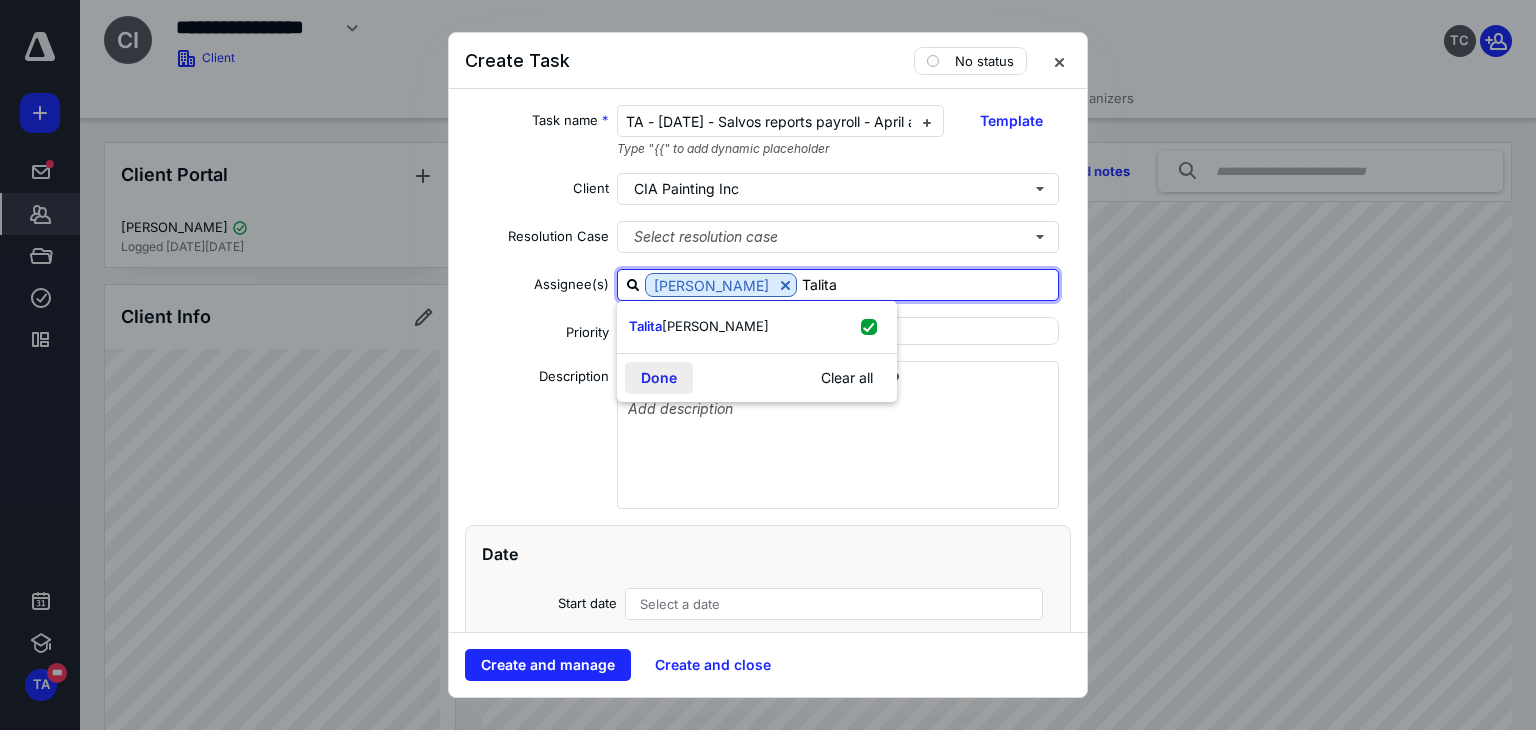type on "Talita" 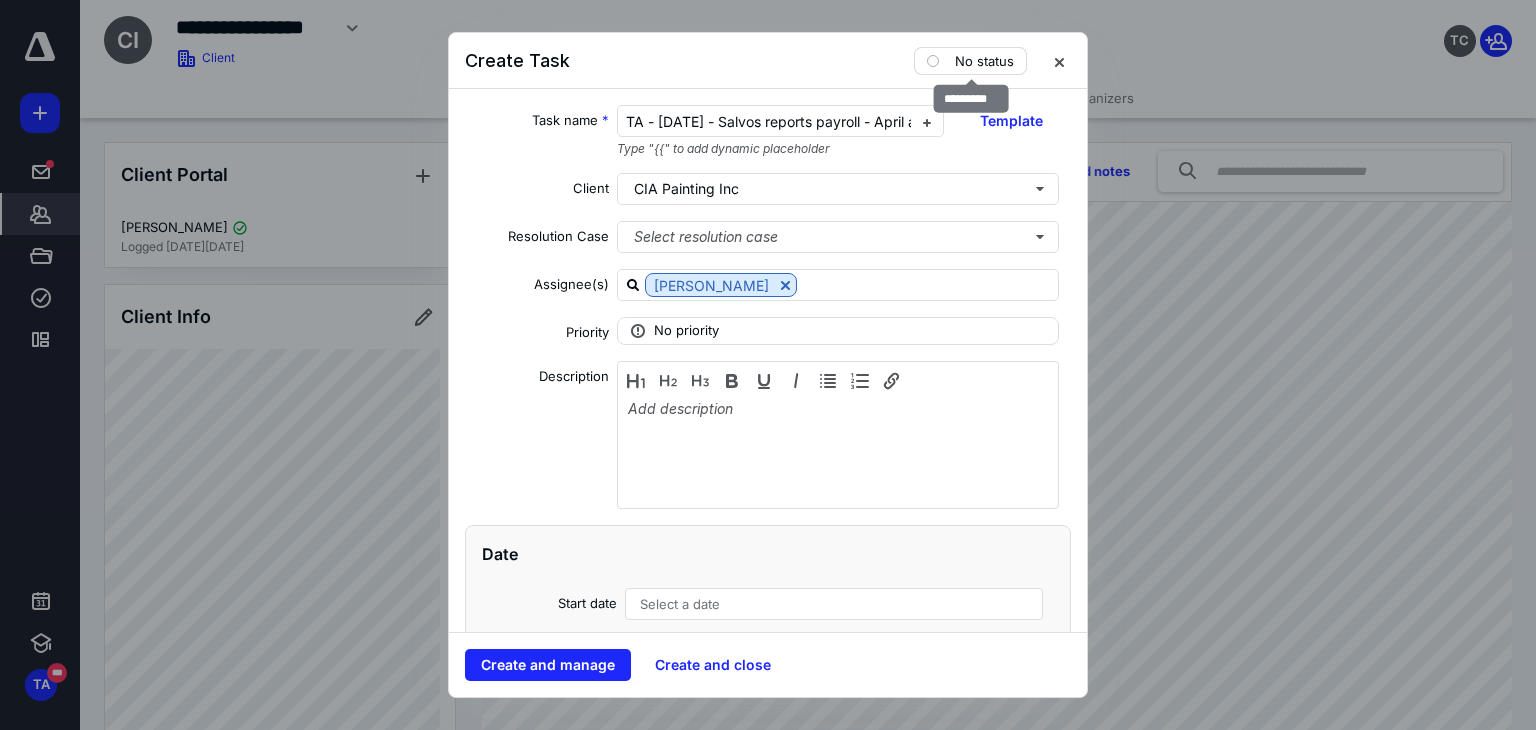 click on "No status" at bounding box center (984, 61) 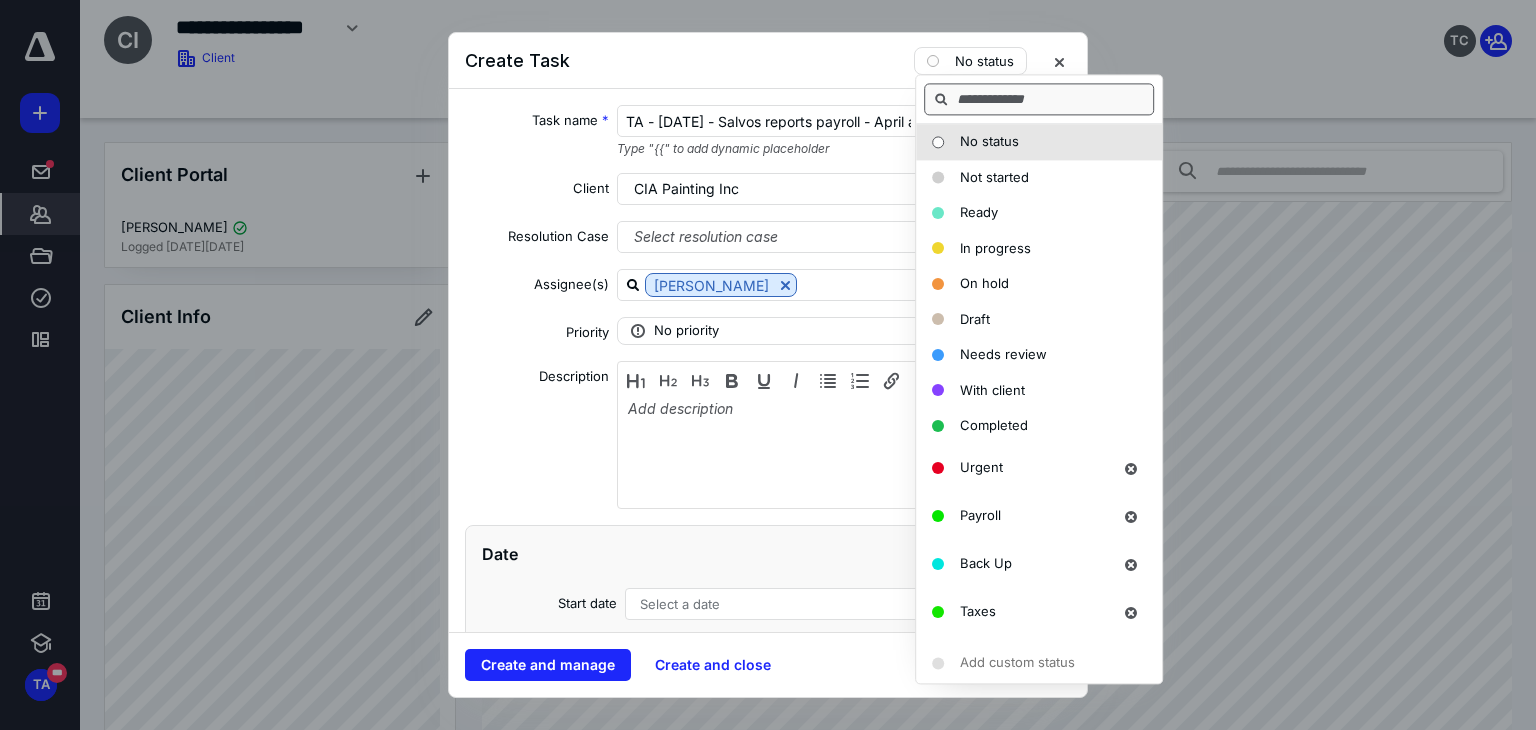 click at bounding box center [1039, 99] 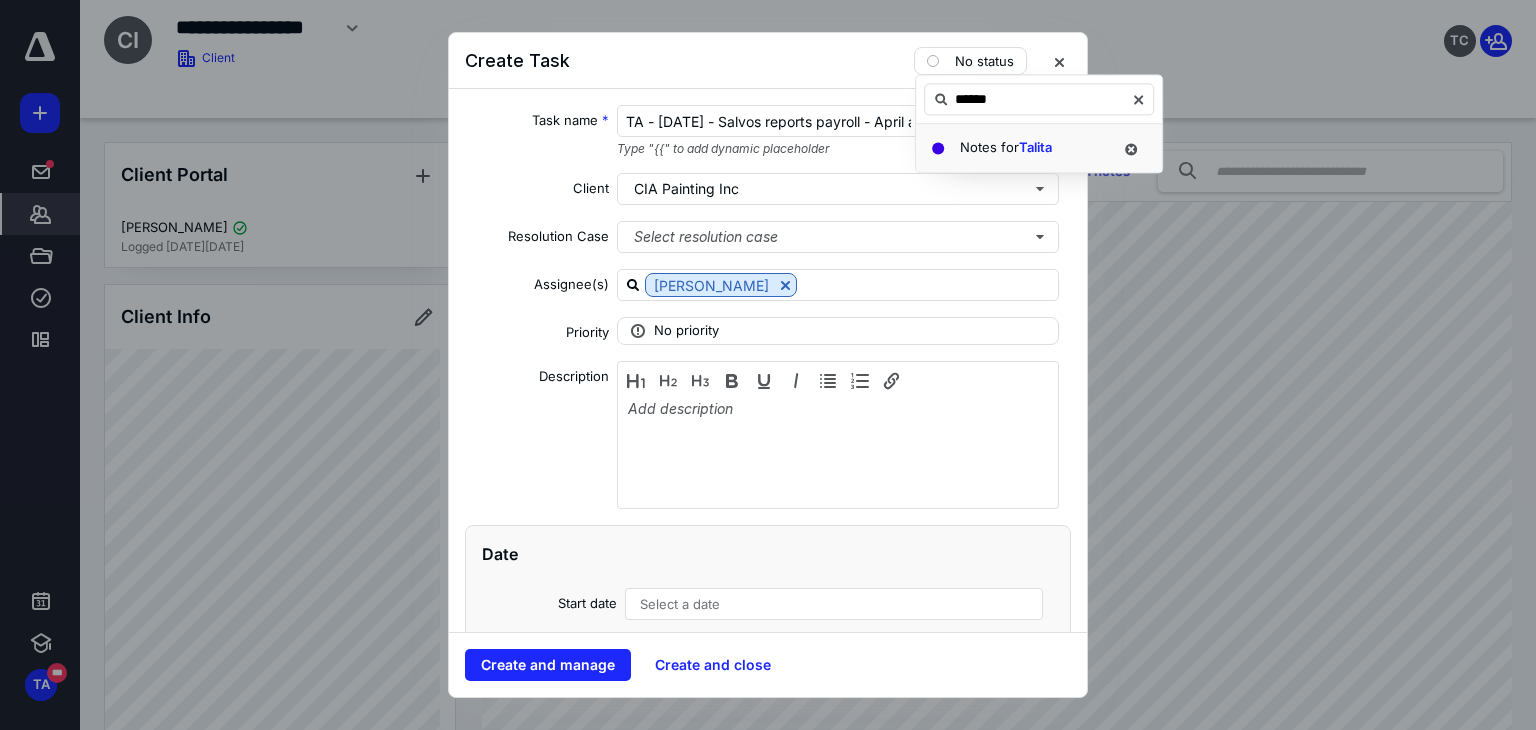 type on "******" 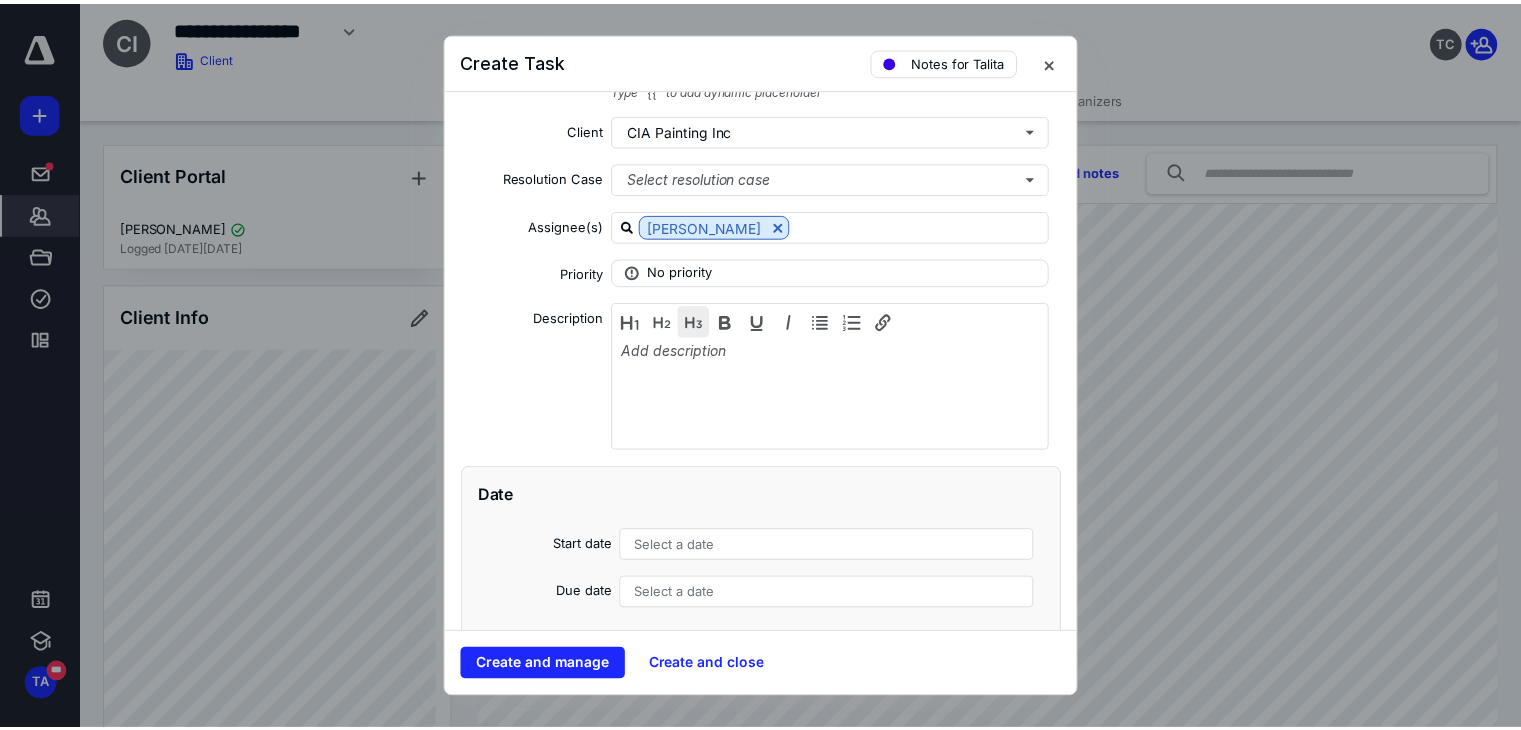 scroll, scrollTop: 200, scrollLeft: 0, axis: vertical 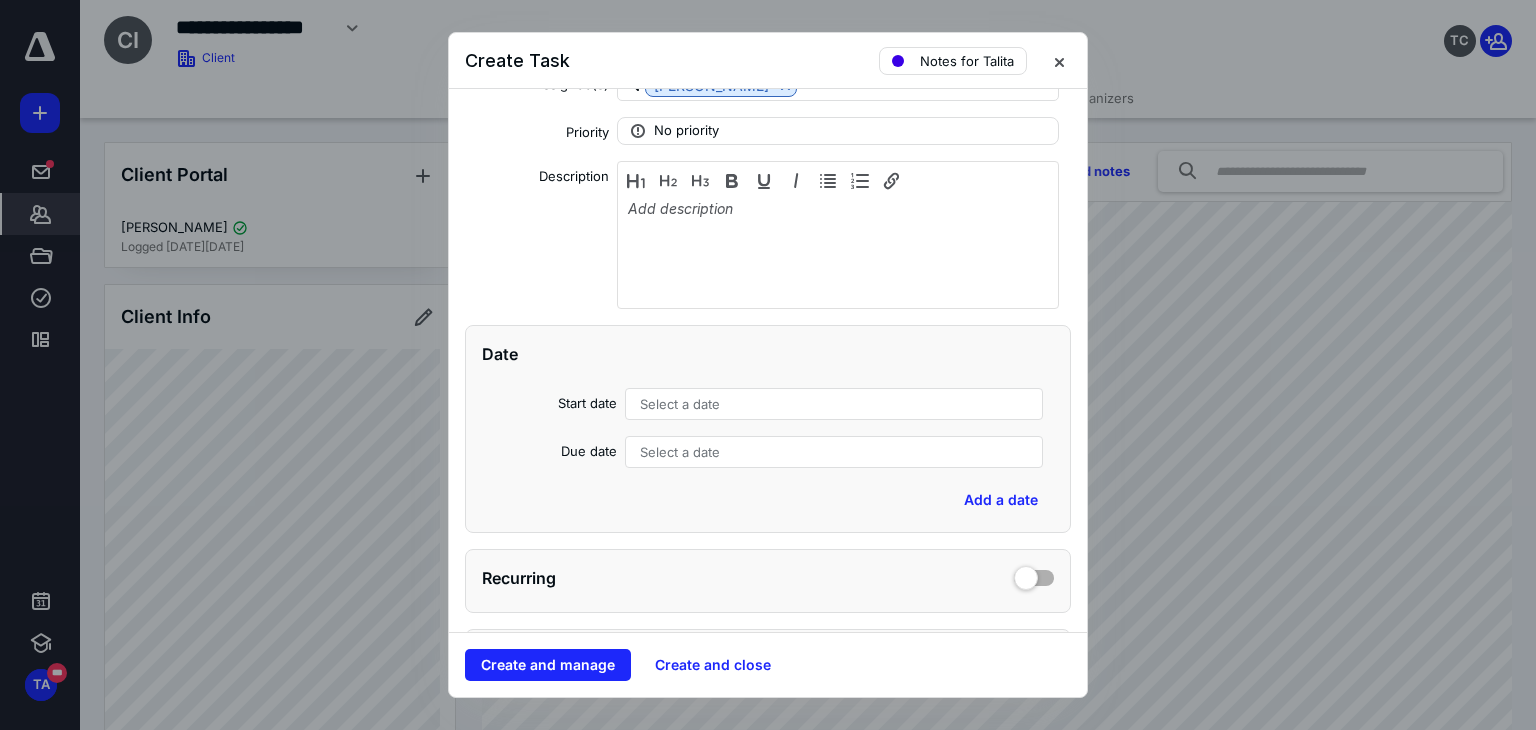 click on "Select a date" at bounding box center [680, 452] 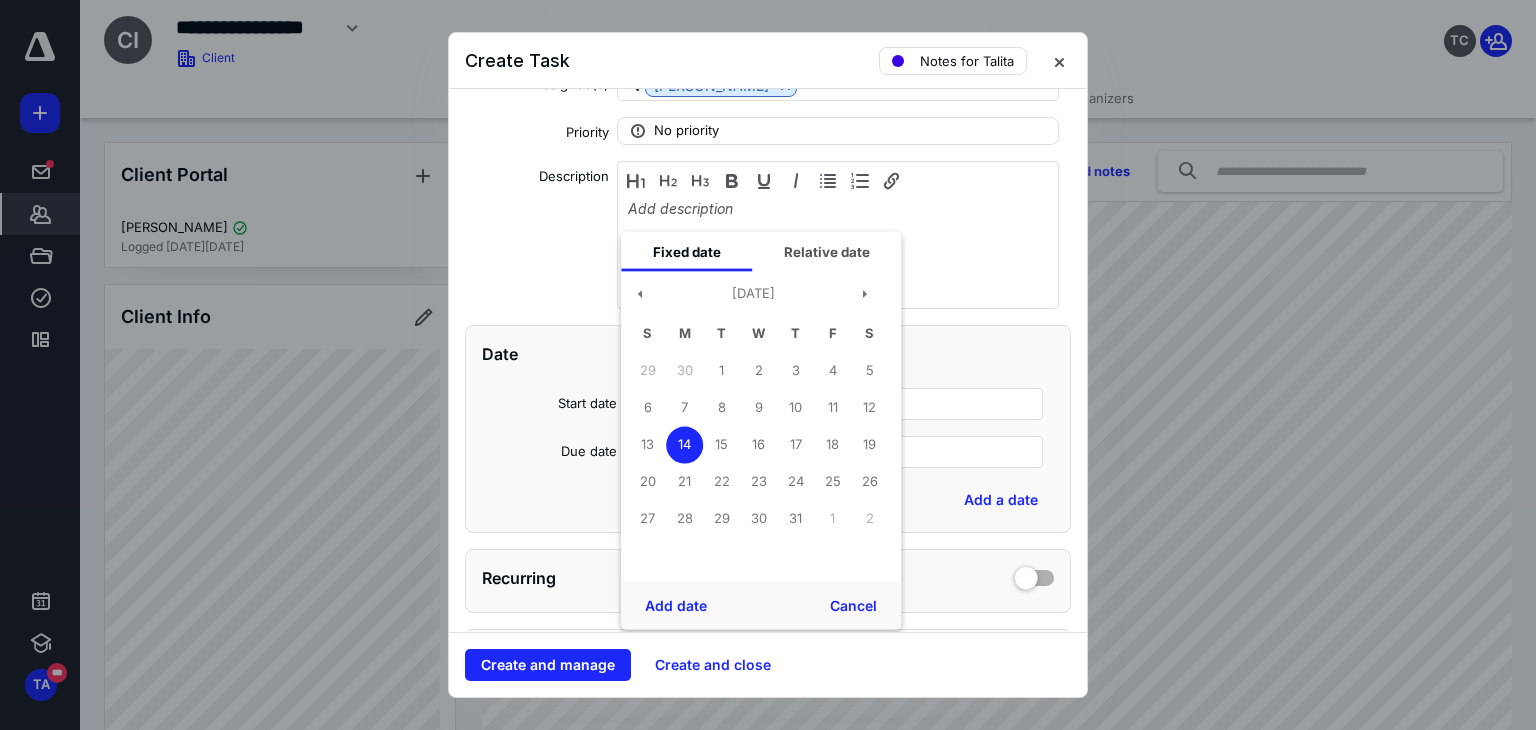 click on "14" at bounding box center (684, 444) 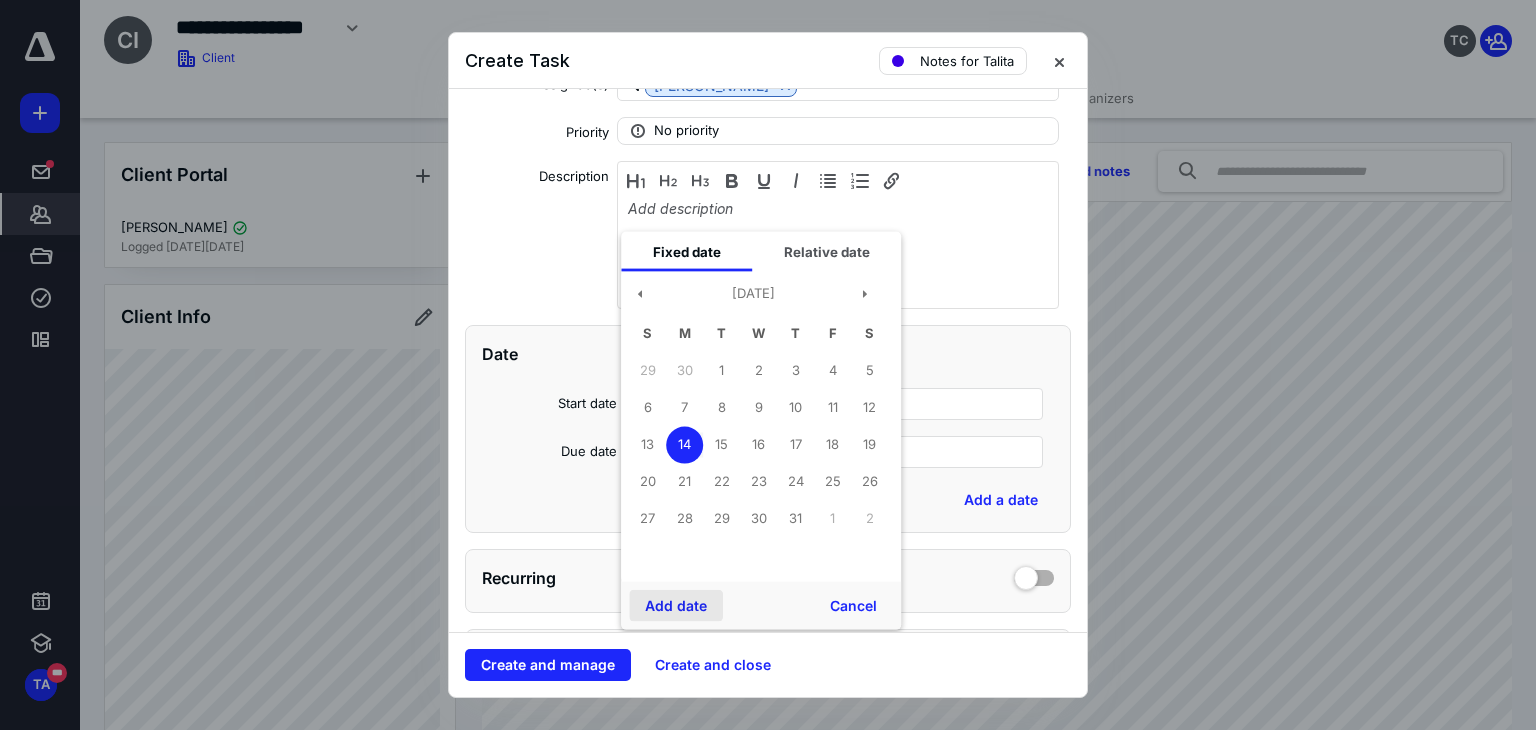 click on "Add date" at bounding box center (676, 606) 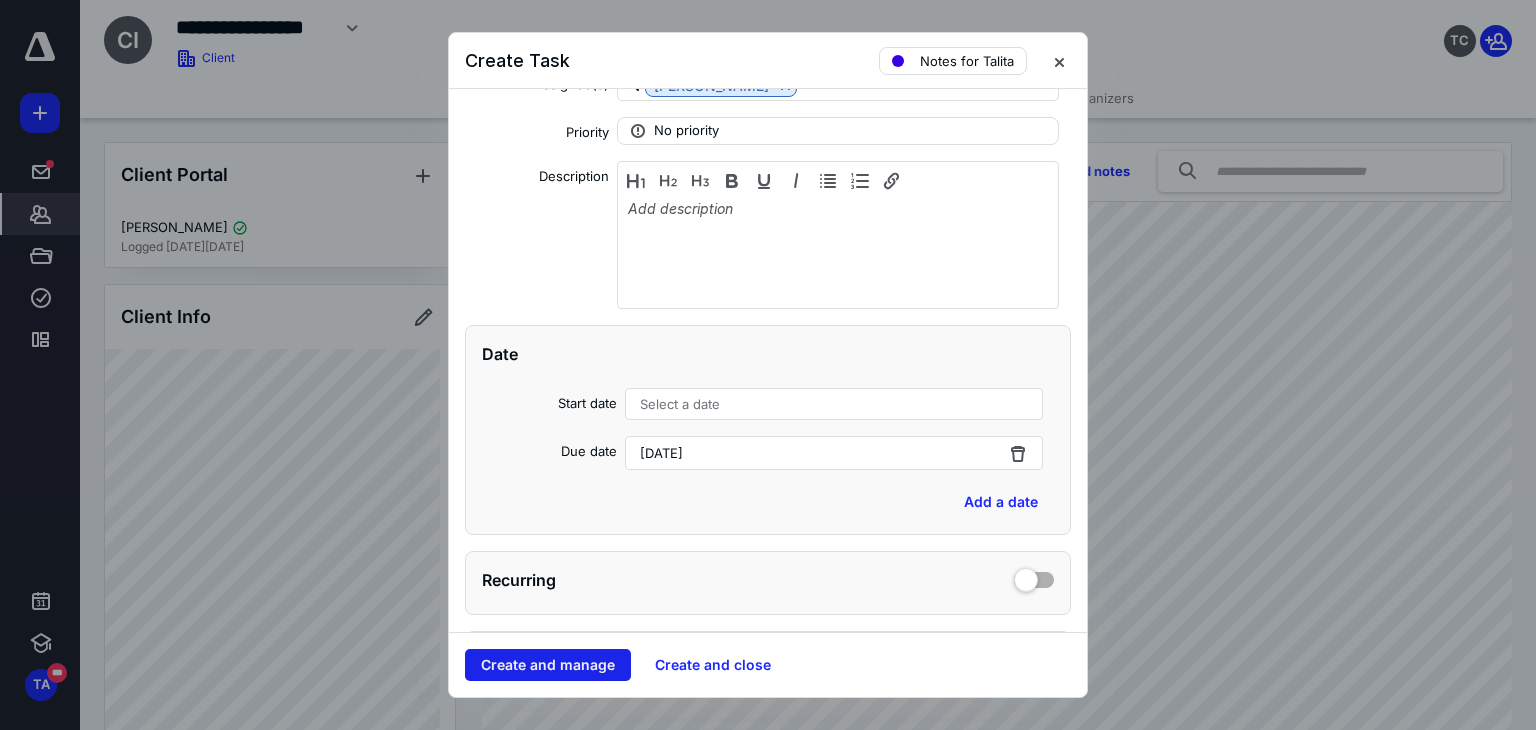 click on "Create and manage" at bounding box center (548, 665) 